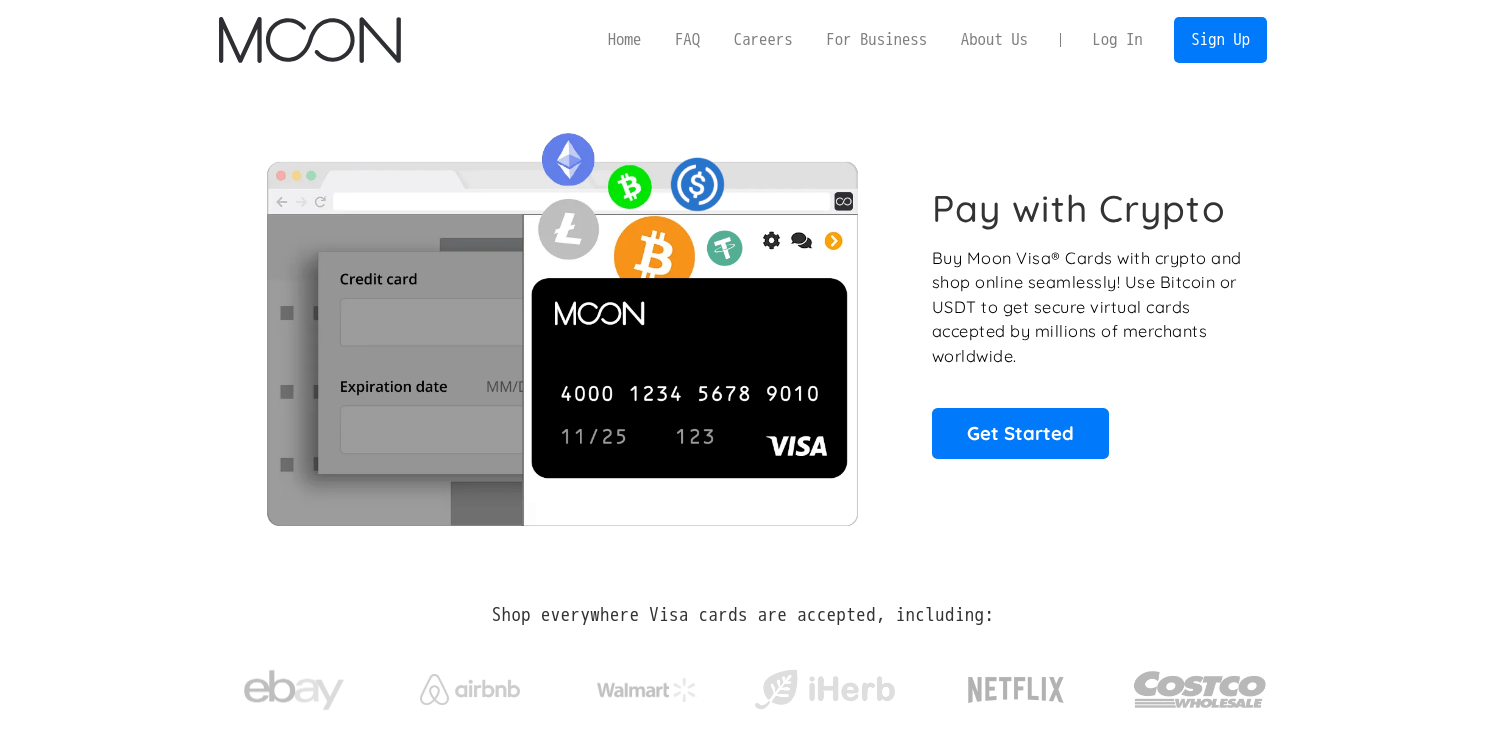 scroll, scrollTop: 0, scrollLeft: 0, axis: both 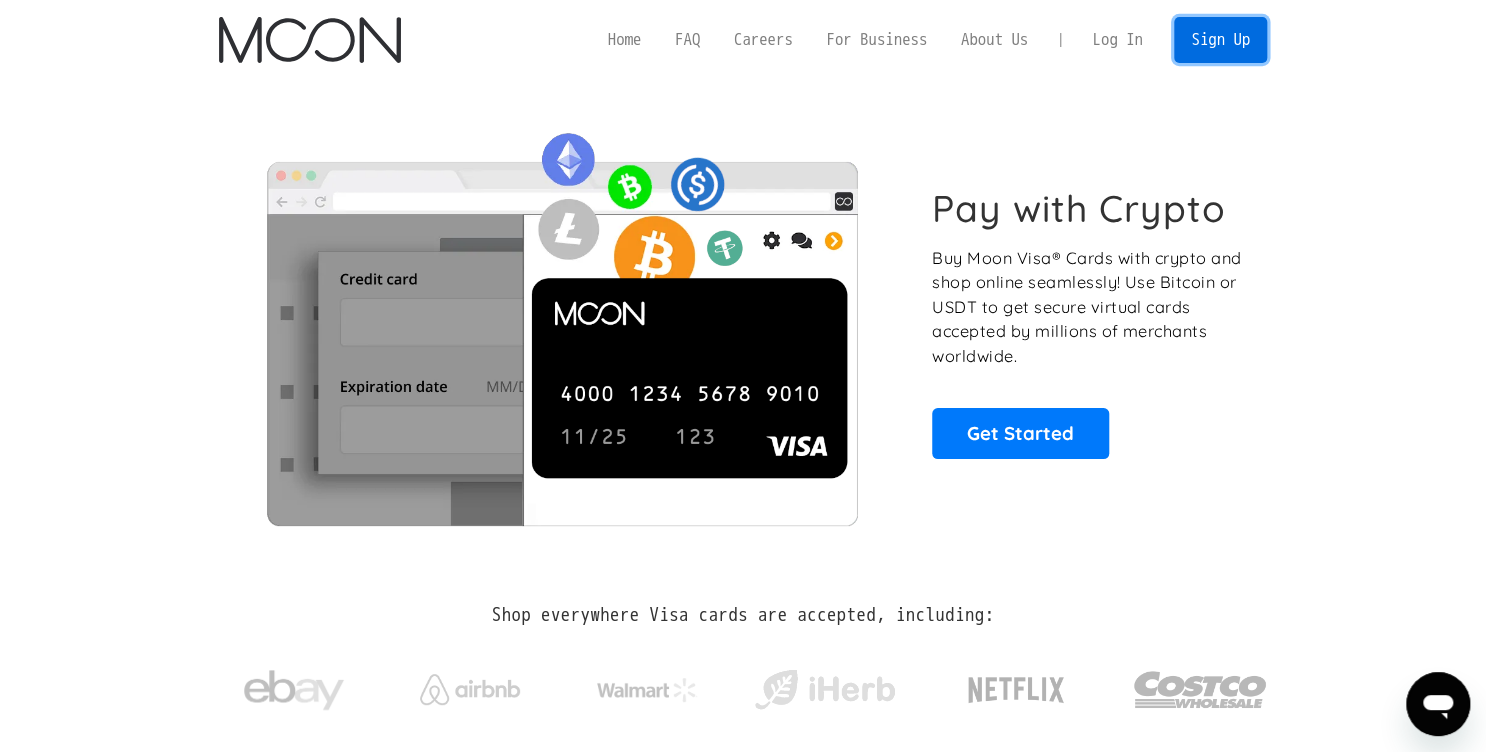 click on "Sign Up" at bounding box center (1220, 39) 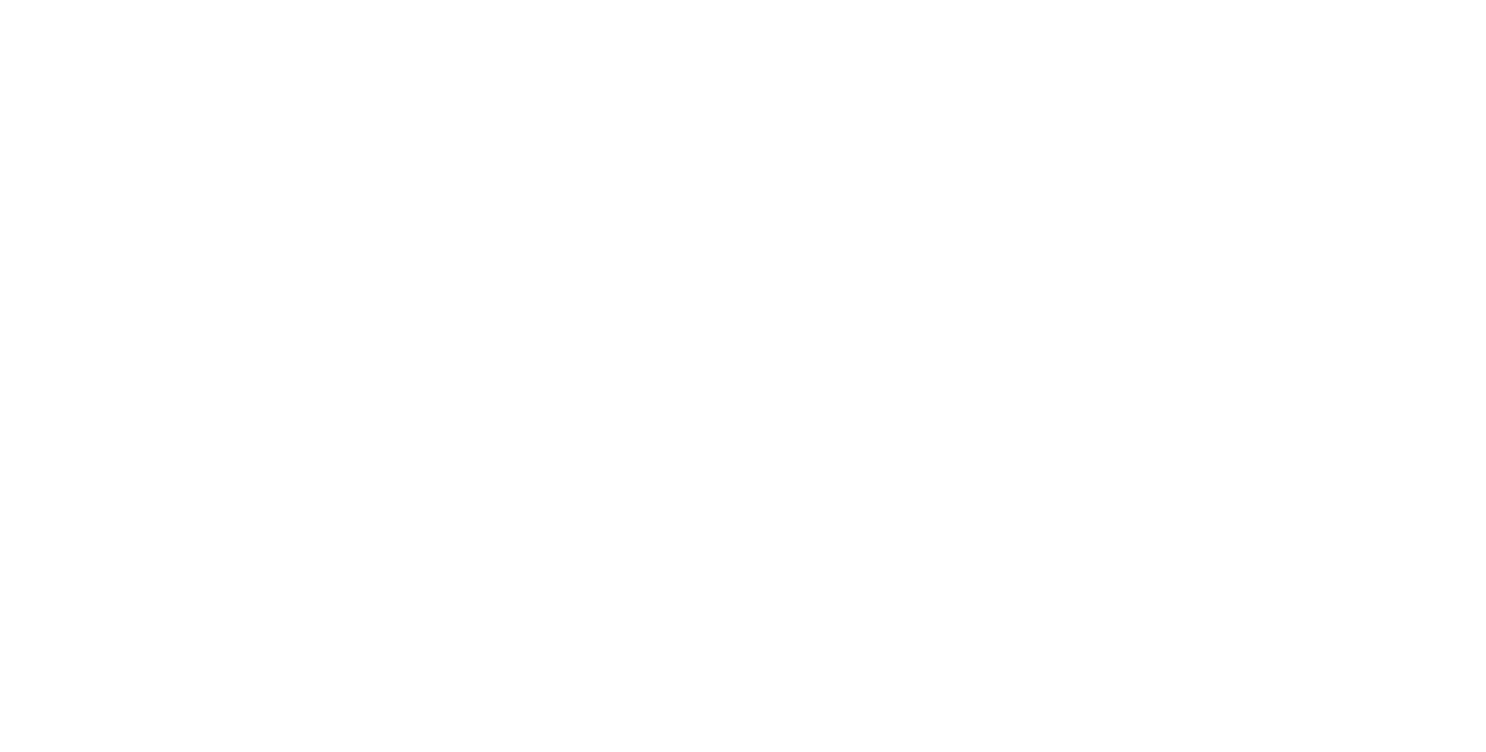 scroll, scrollTop: 0, scrollLeft: 0, axis: both 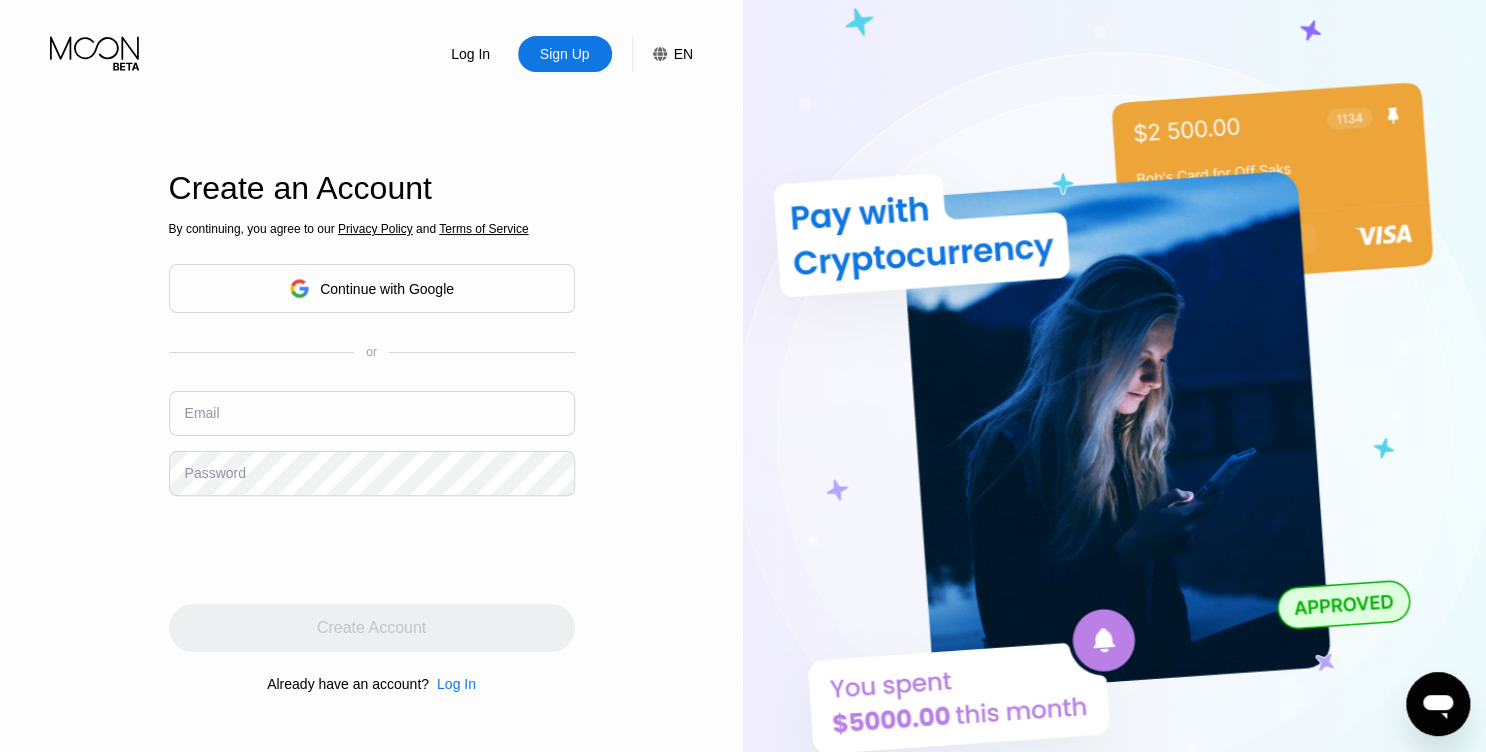 click on "Continue with Google" at bounding box center (387, 289) 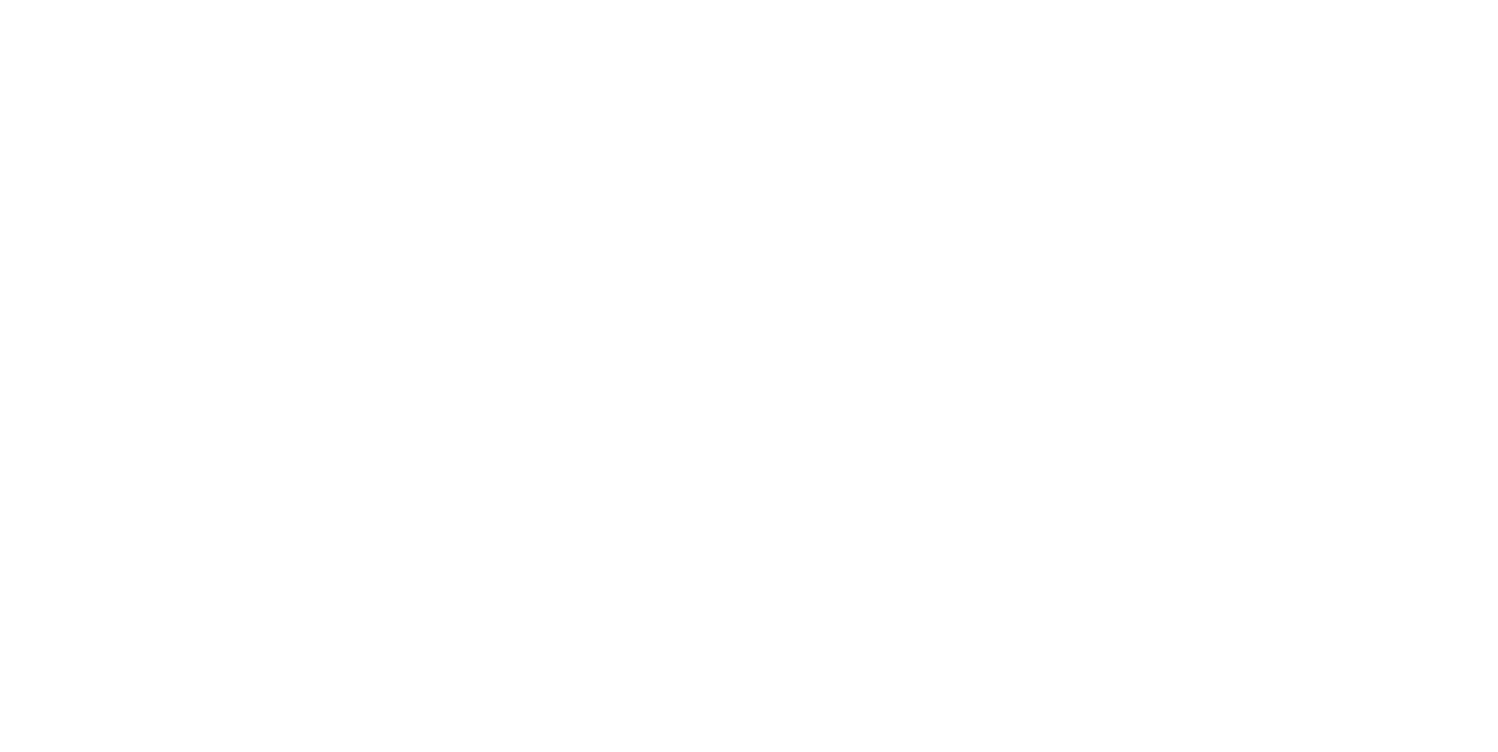 scroll, scrollTop: 0, scrollLeft: 0, axis: both 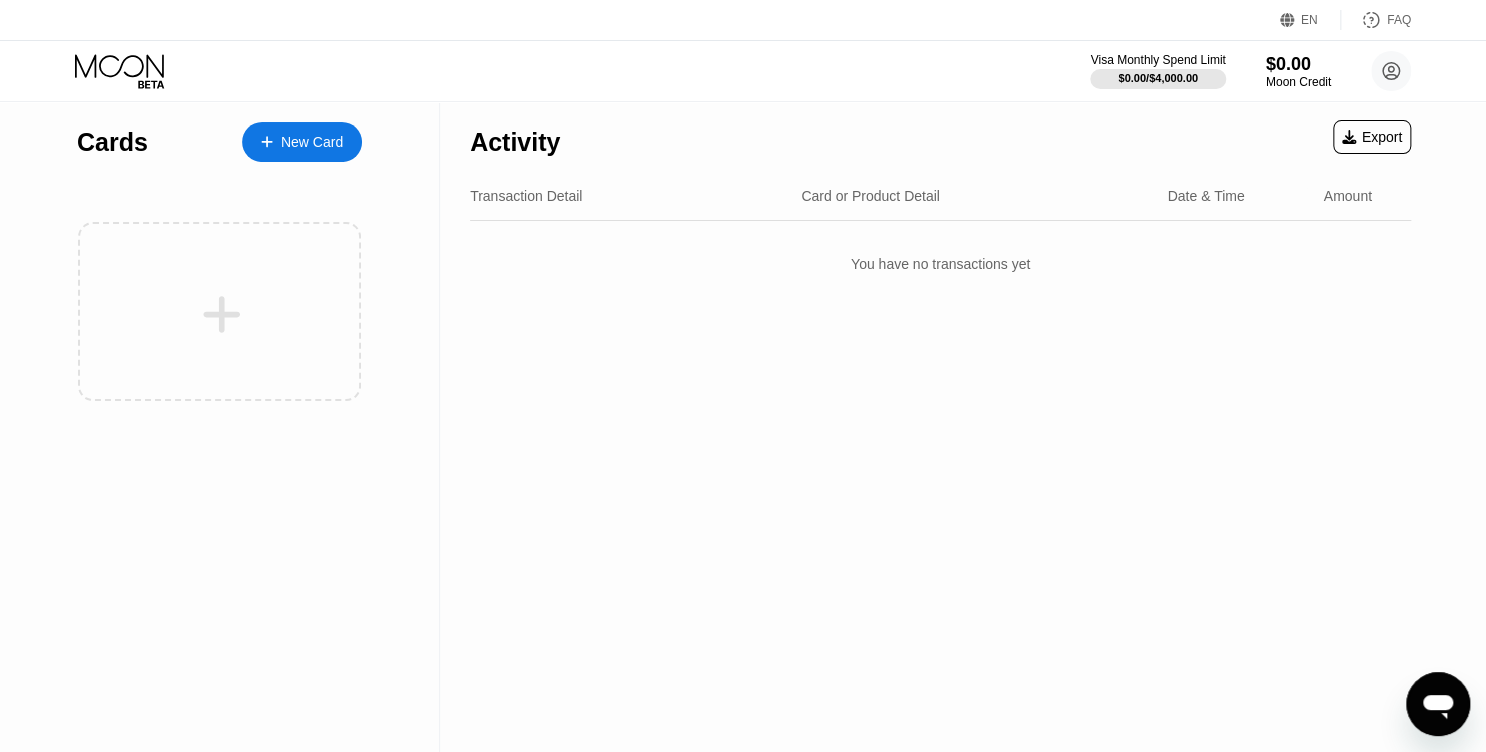 click on "EN" at bounding box center [1290, 20] 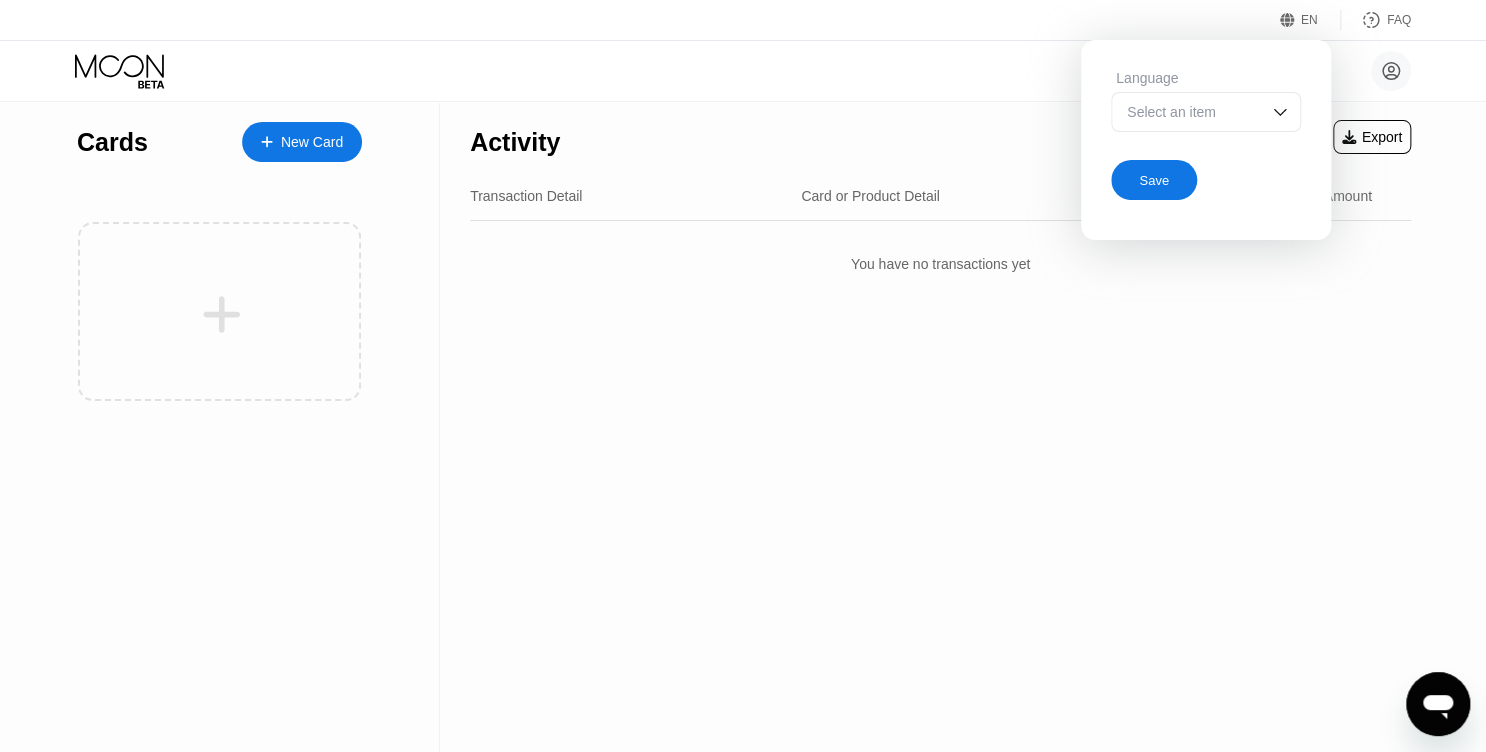 click at bounding box center (1280, 112) 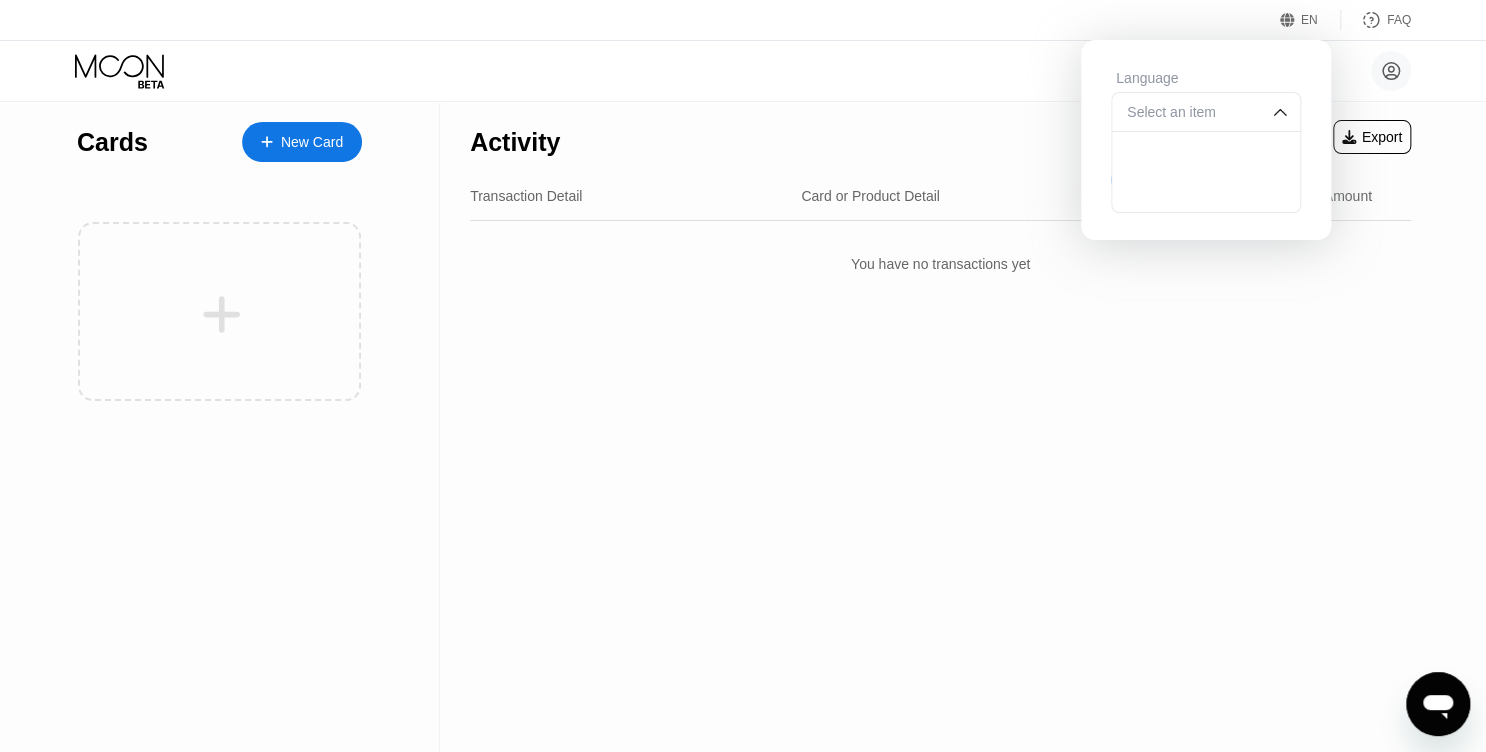 click at bounding box center [1280, 112] 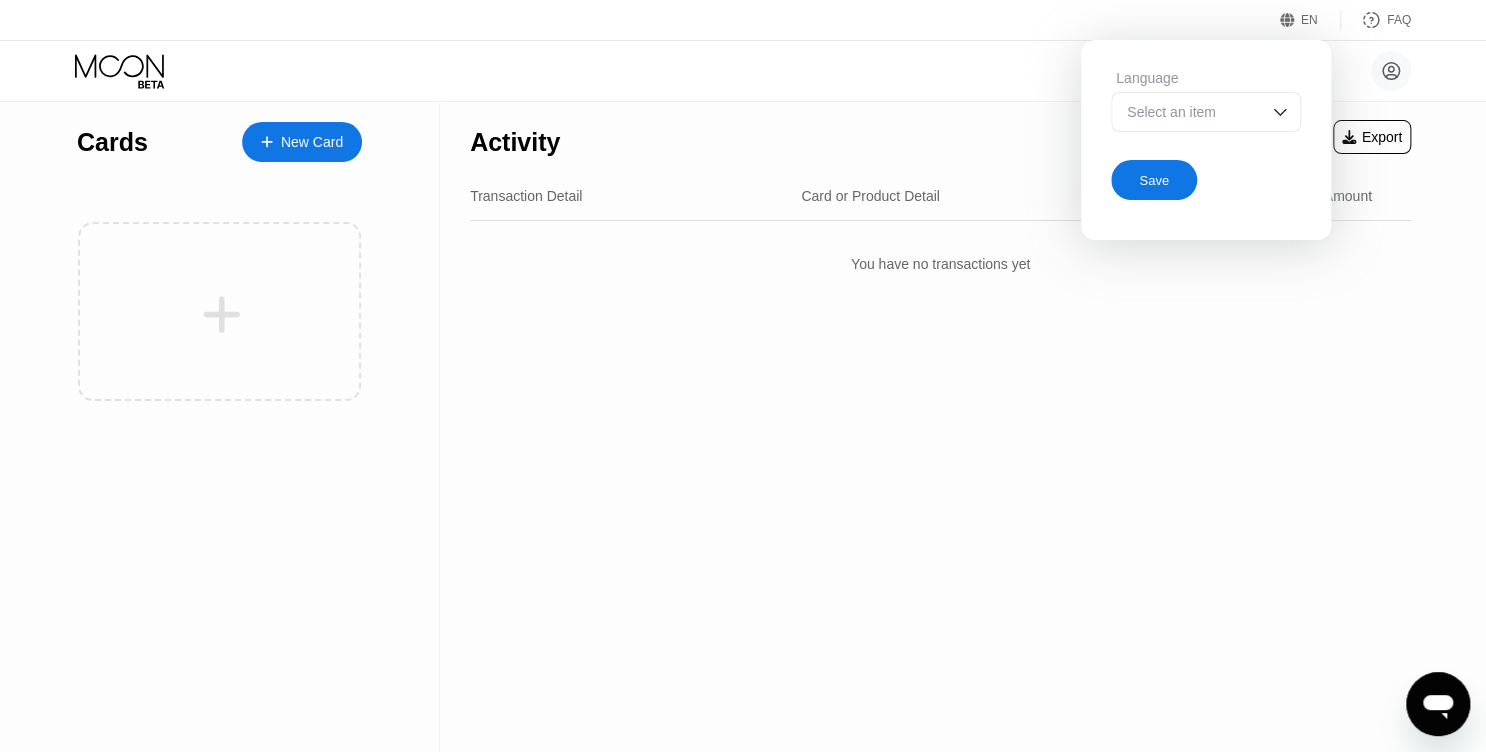 click on "Activity Export Transaction Detail Card or Product Detail Date & Time Amount You have no transactions yet" at bounding box center (940, 427) 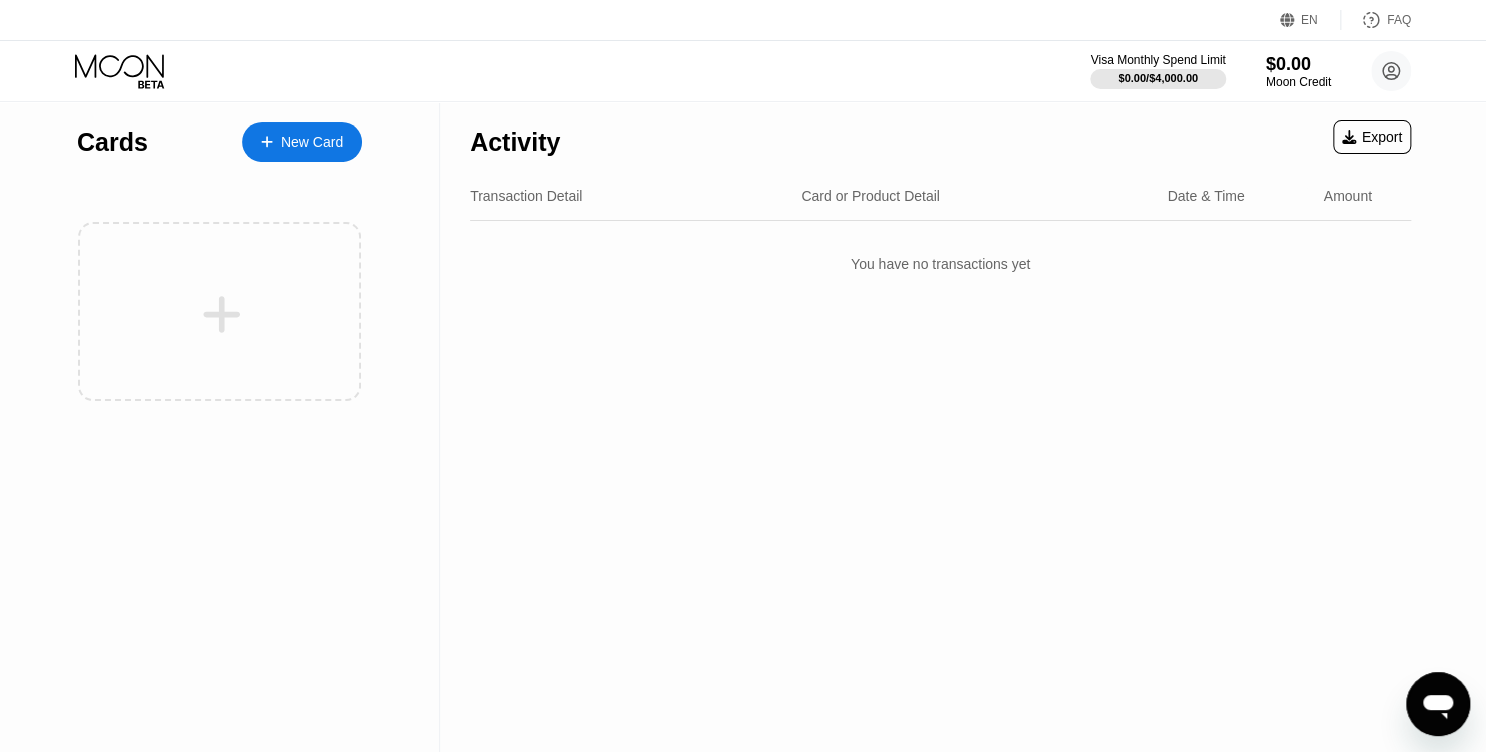 click at bounding box center [277, 142] 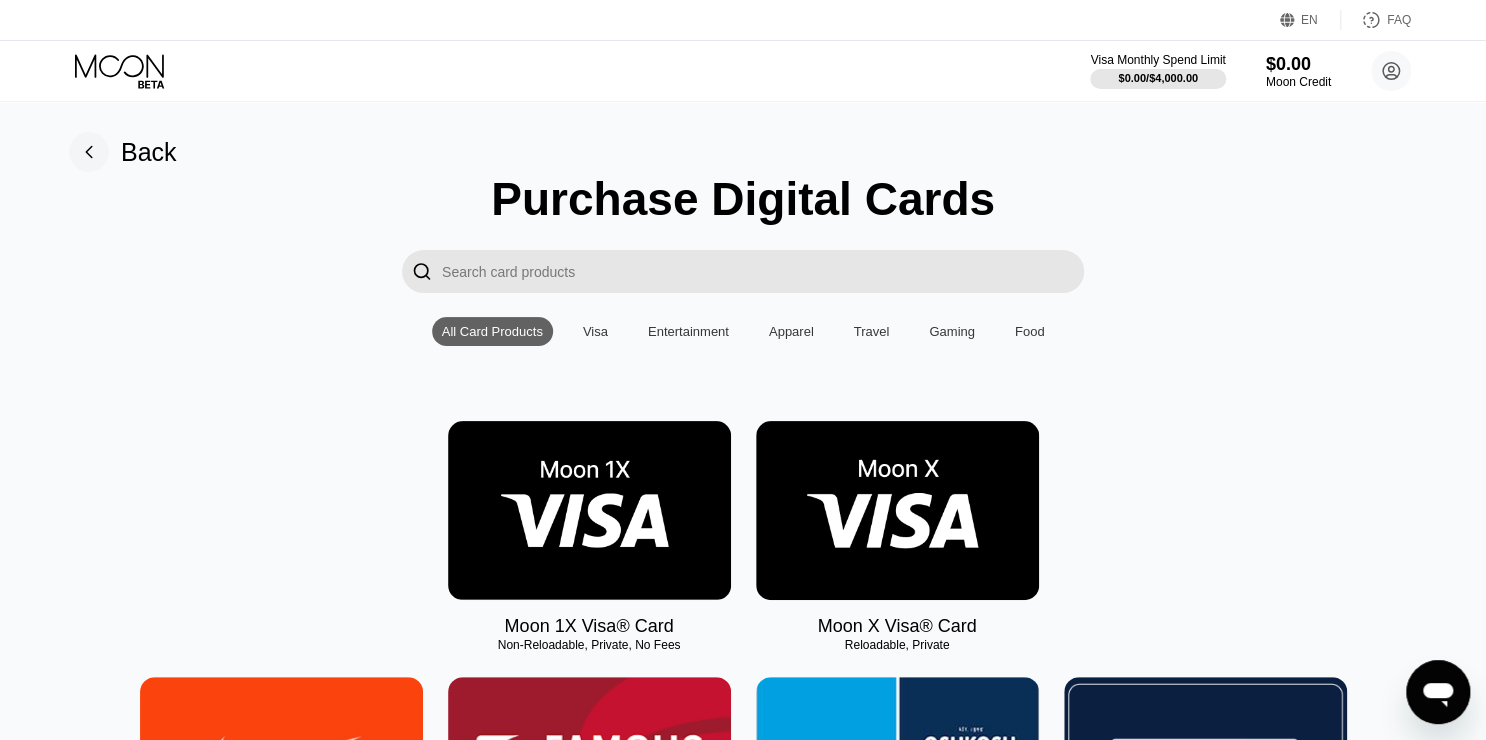 click at bounding box center [897, 510] 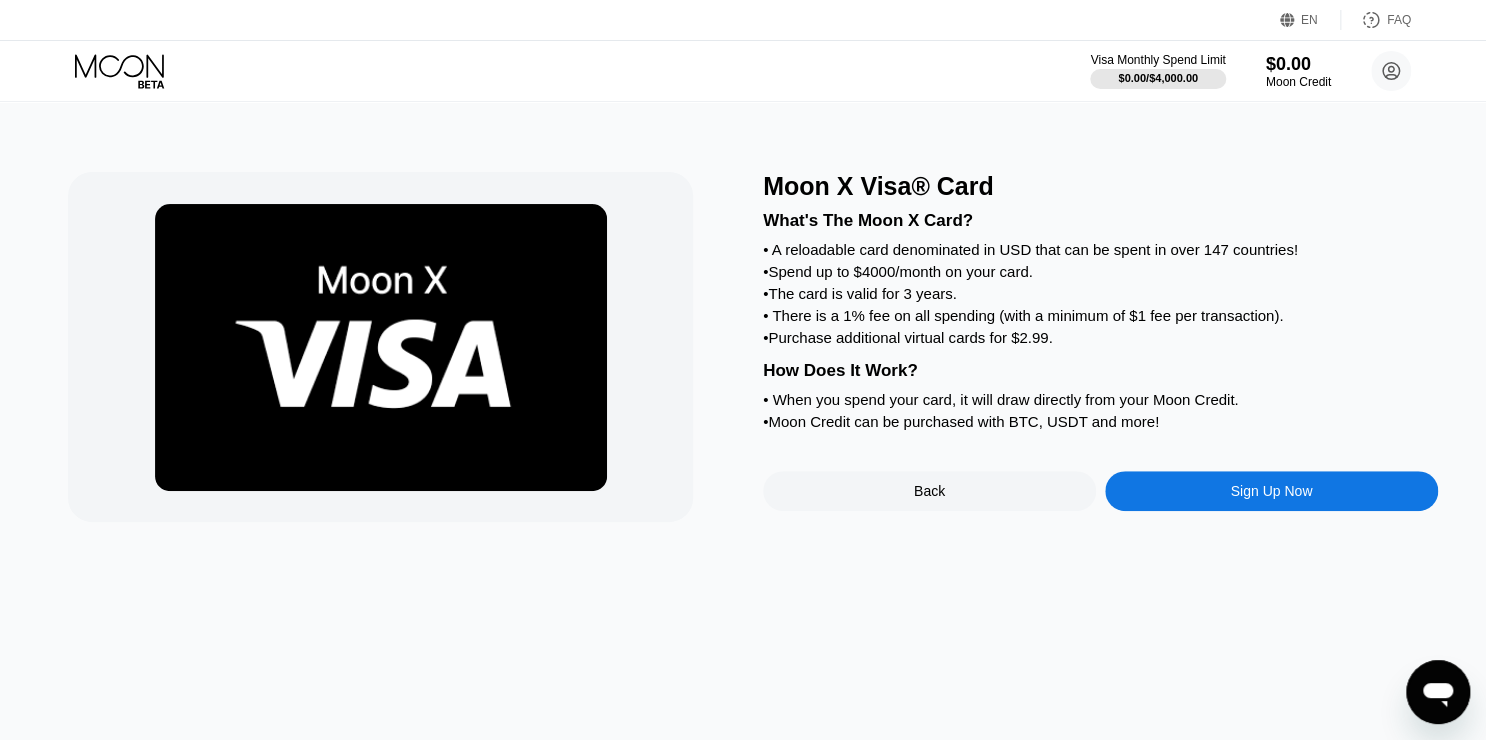 click on "Sign Up Now" at bounding box center [1271, 491] 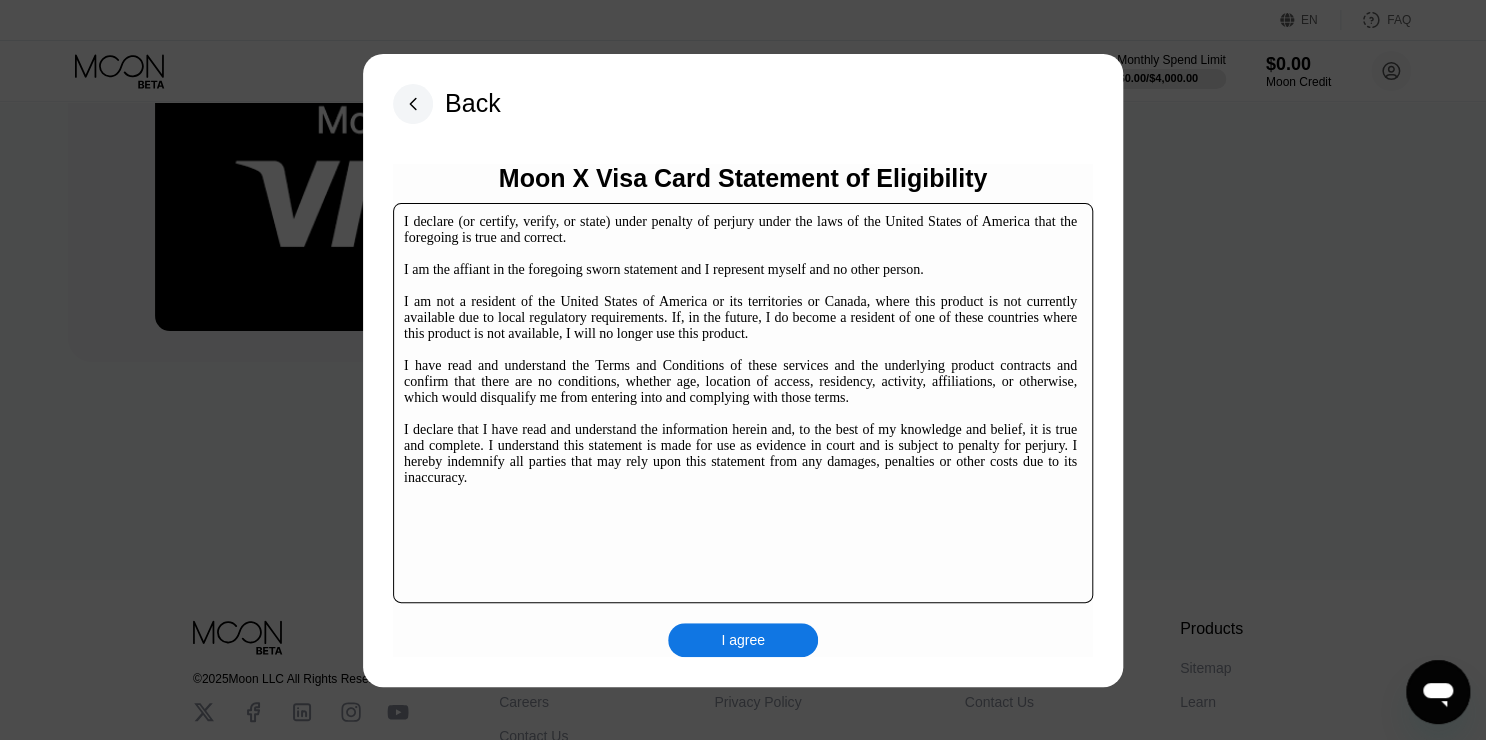 scroll, scrollTop: 144, scrollLeft: 0, axis: vertical 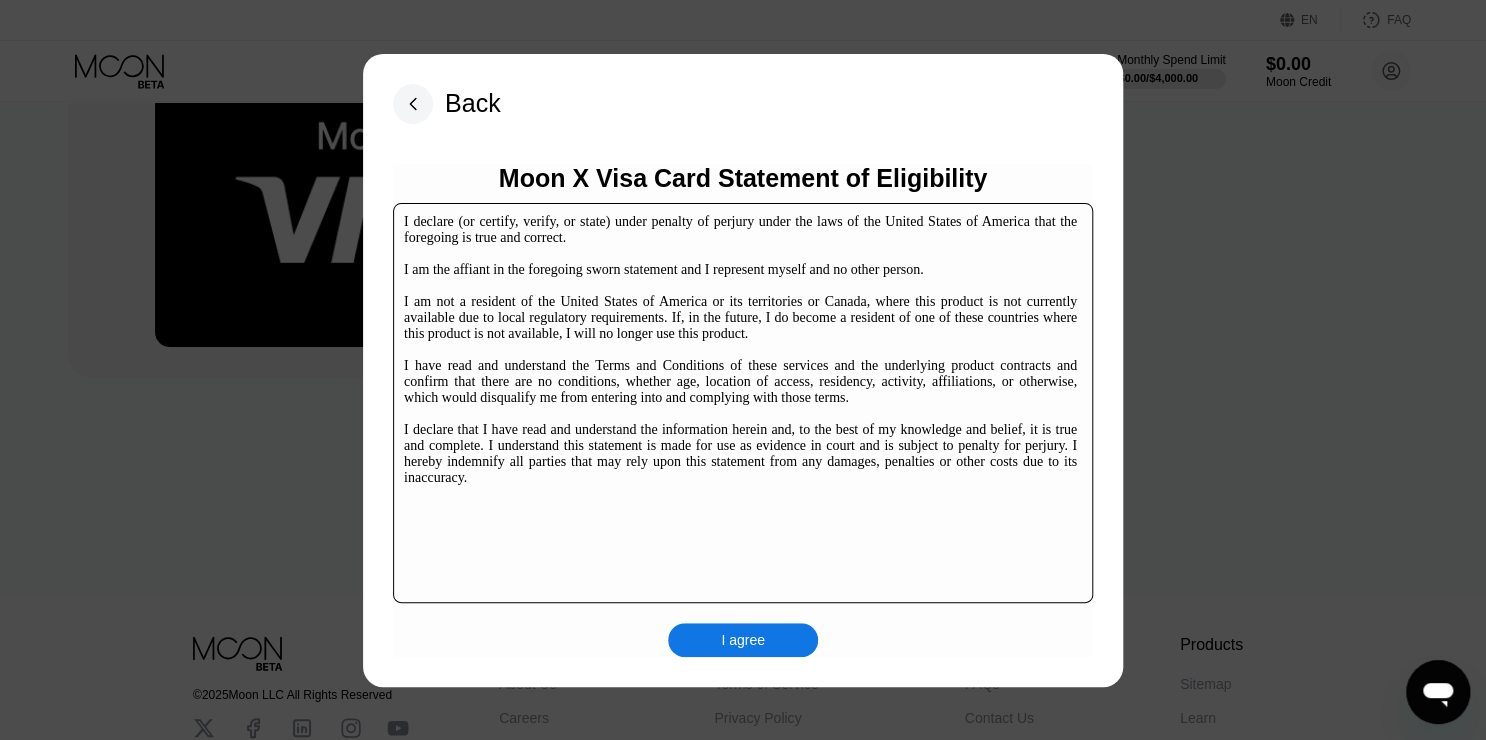 click on "I agree" at bounding box center (743, 640) 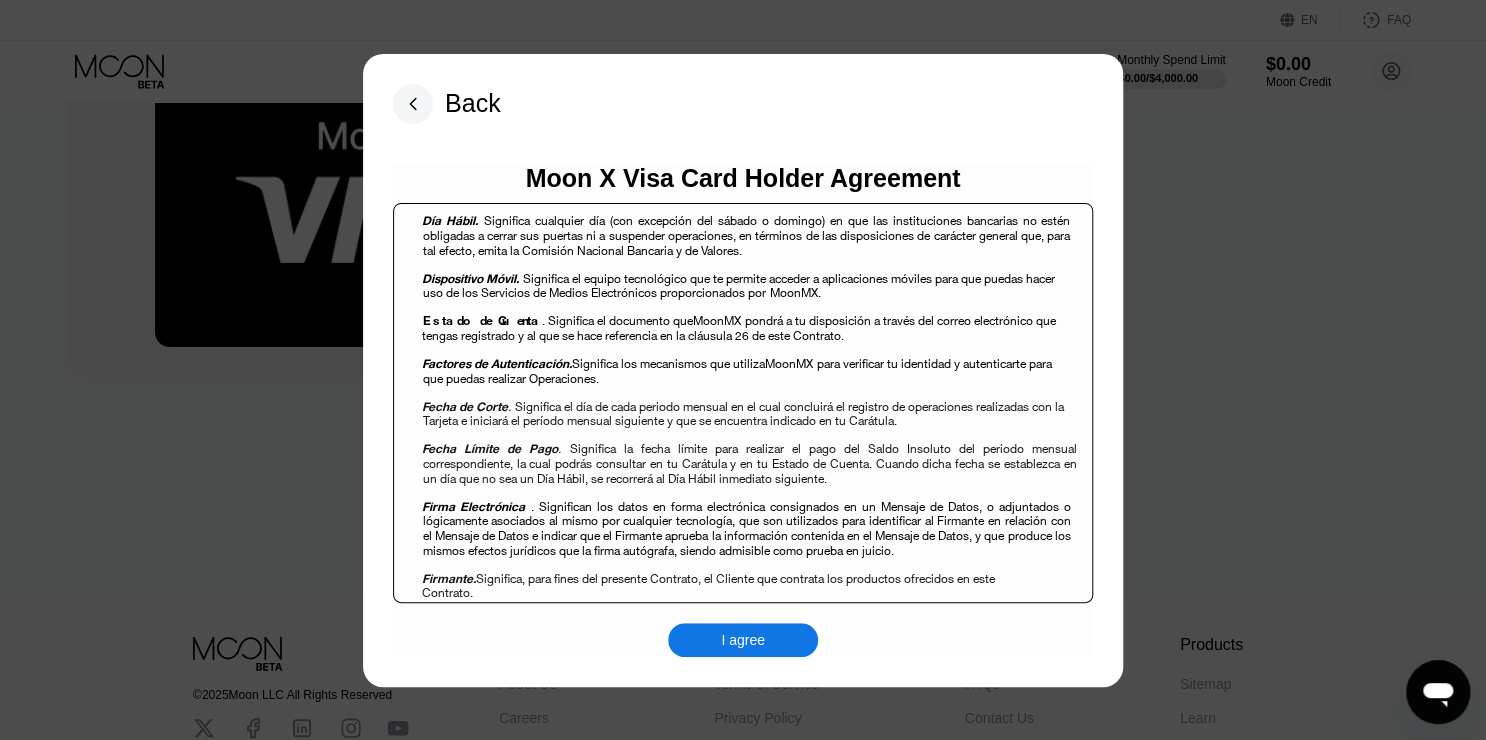 scroll, scrollTop: 1280, scrollLeft: 0, axis: vertical 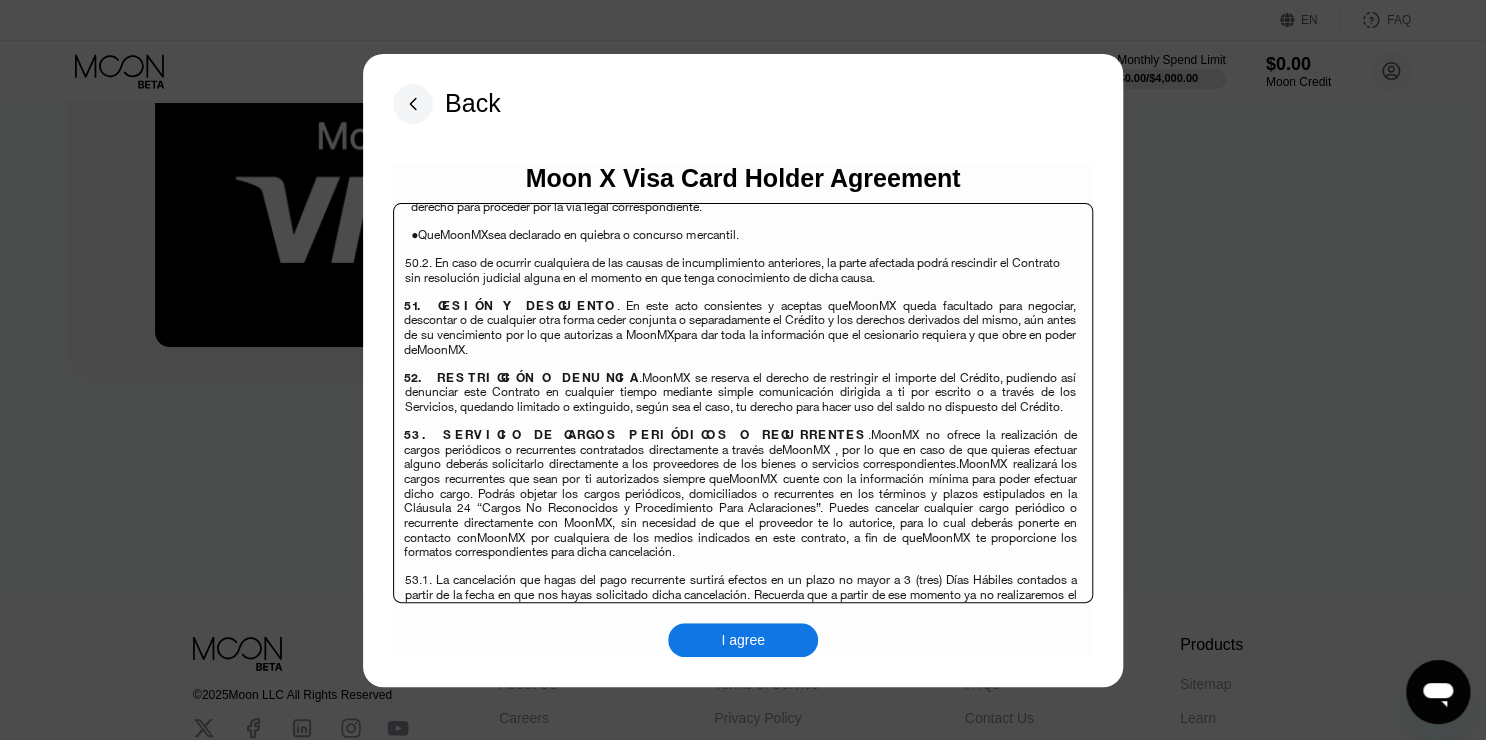 drag, startPoint x: 768, startPoint y: 643, endPoint x: 782, endPoint y: 639, distance: 14.56022 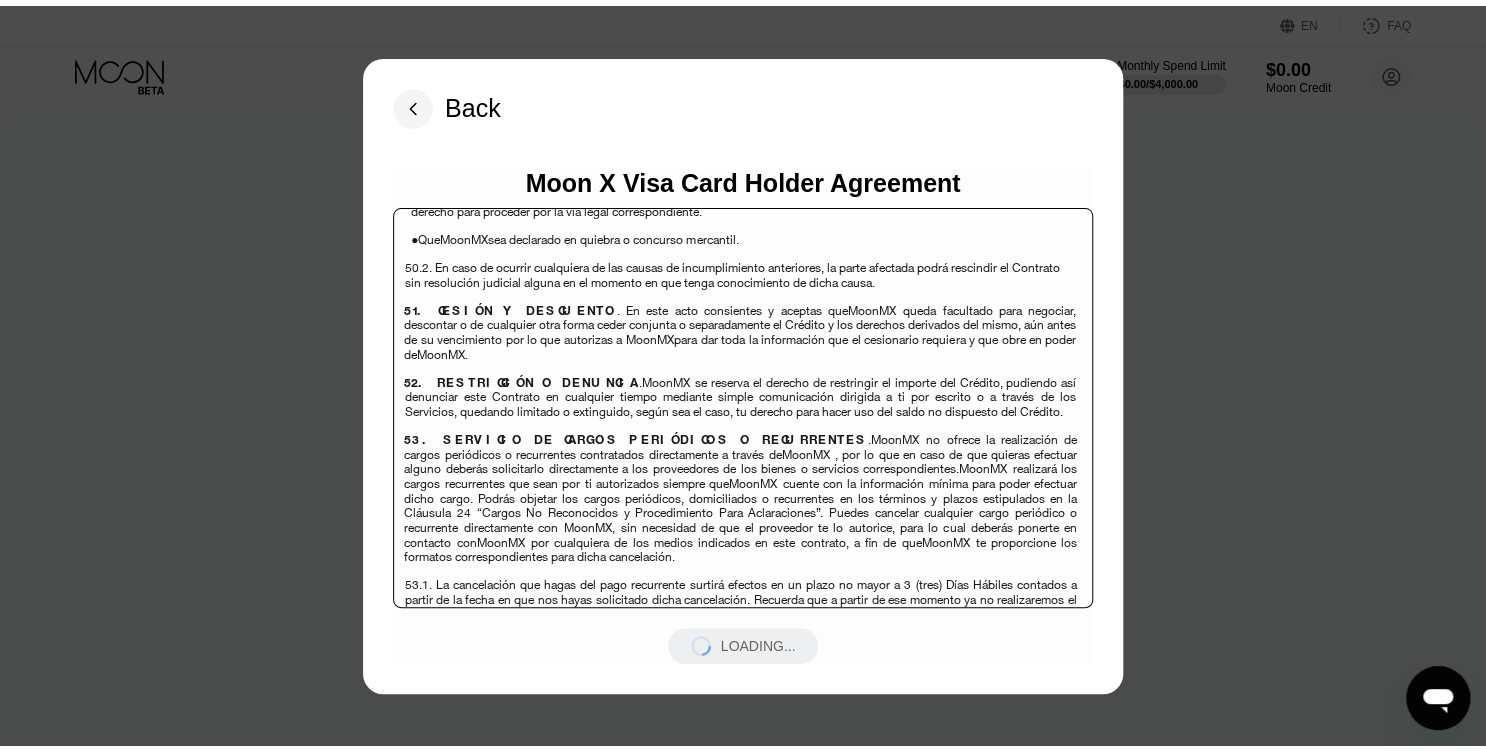 scroll, scrollTop: 0, scrollLeft: 0, axis: both 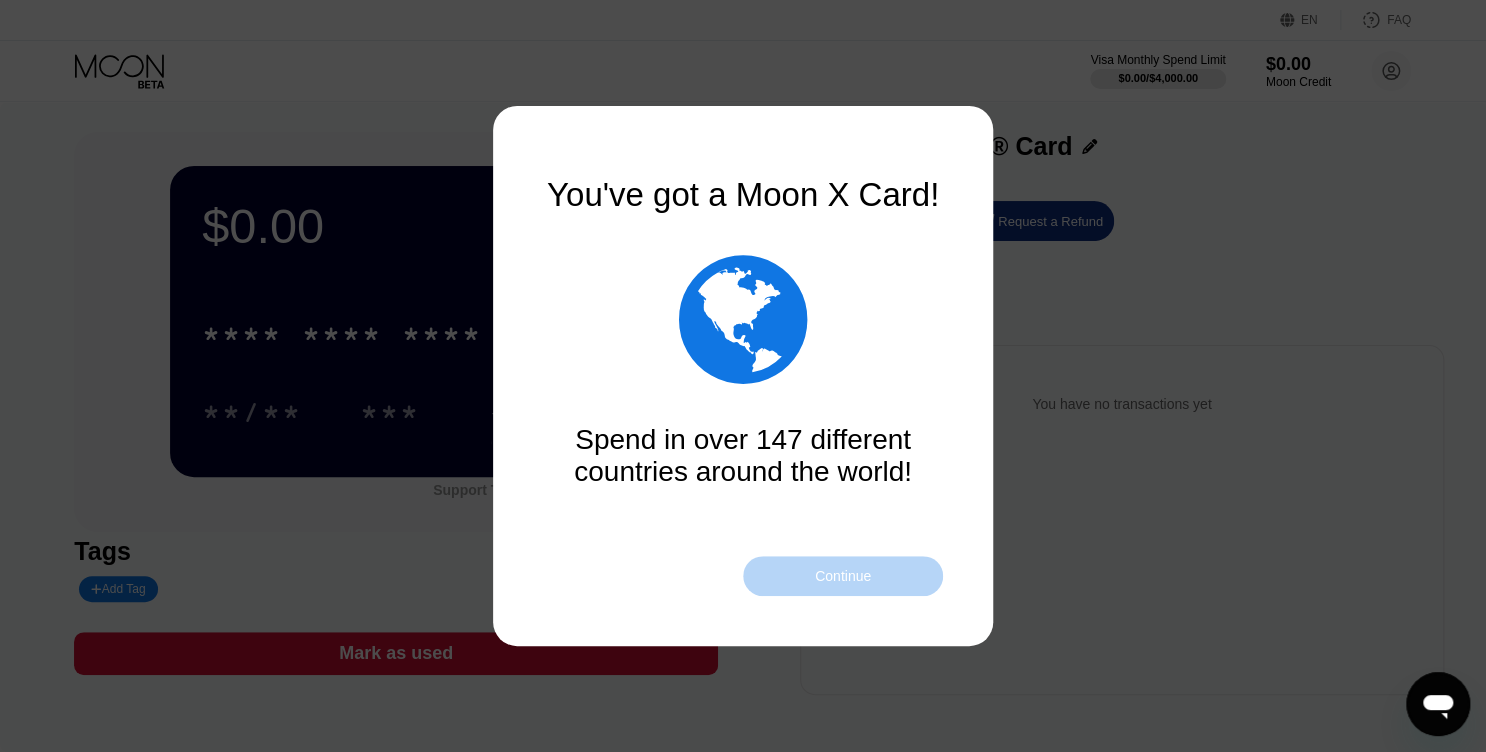 click on "Continue" at bounding box center (843, 576) 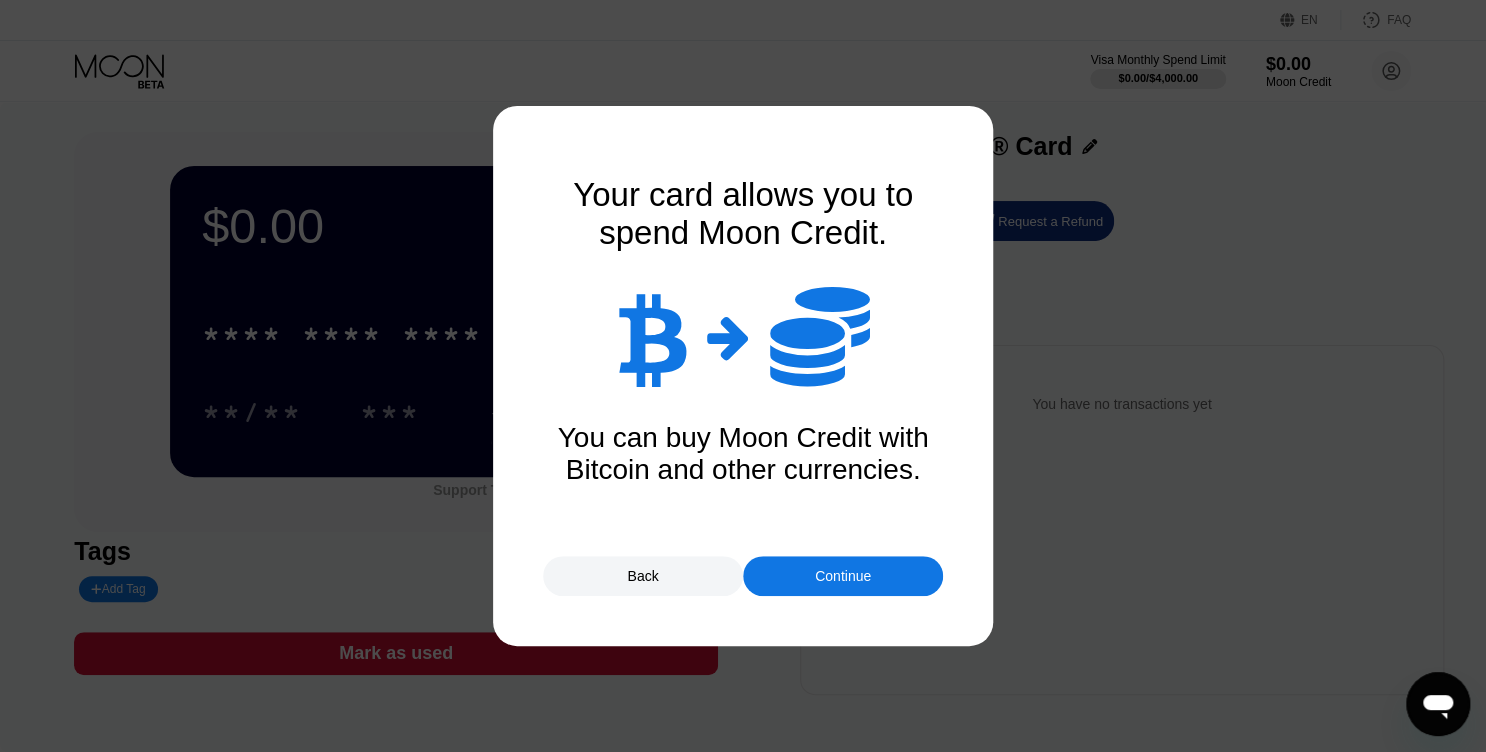 click on "Continue" at bounding box center (843, 576) 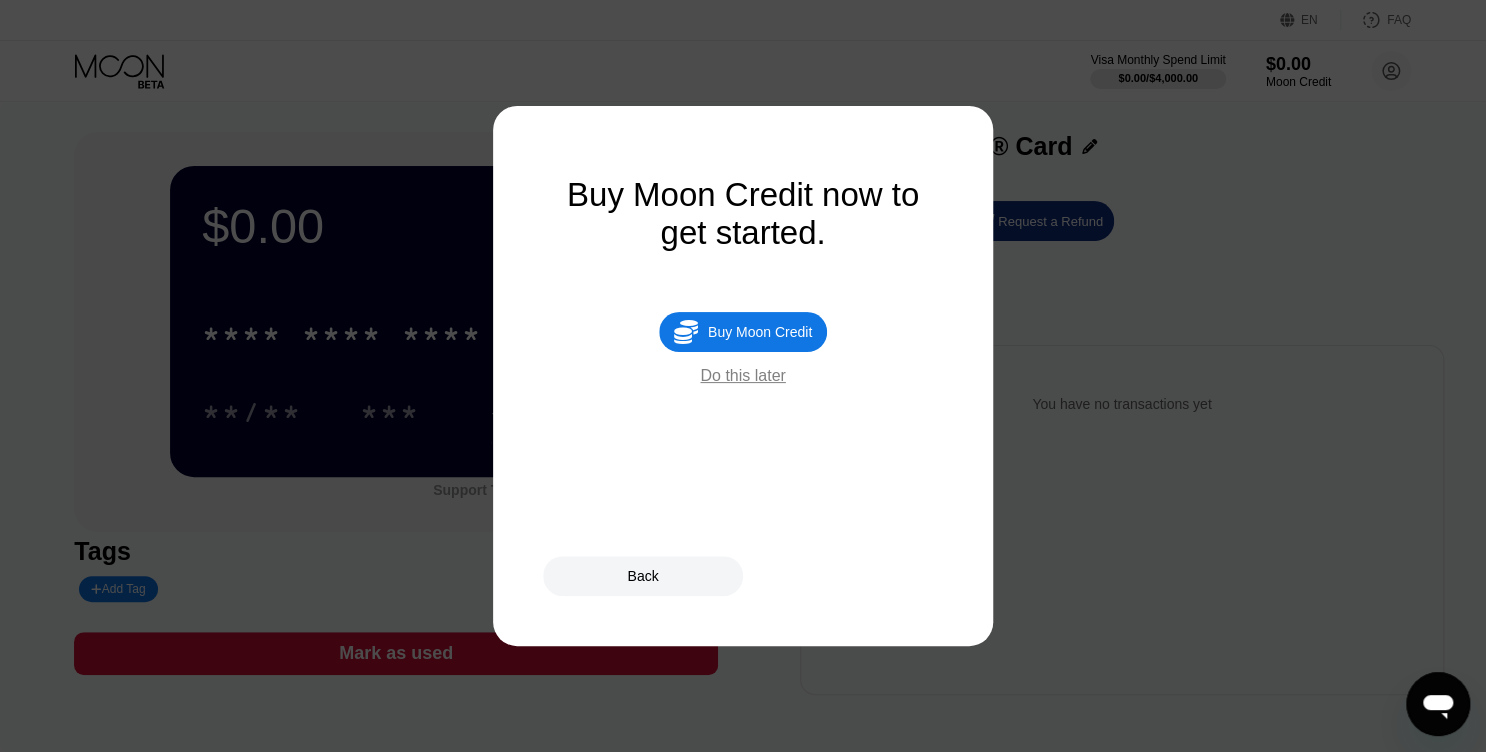 click on "Do this later" at bounding box center [742, 376] 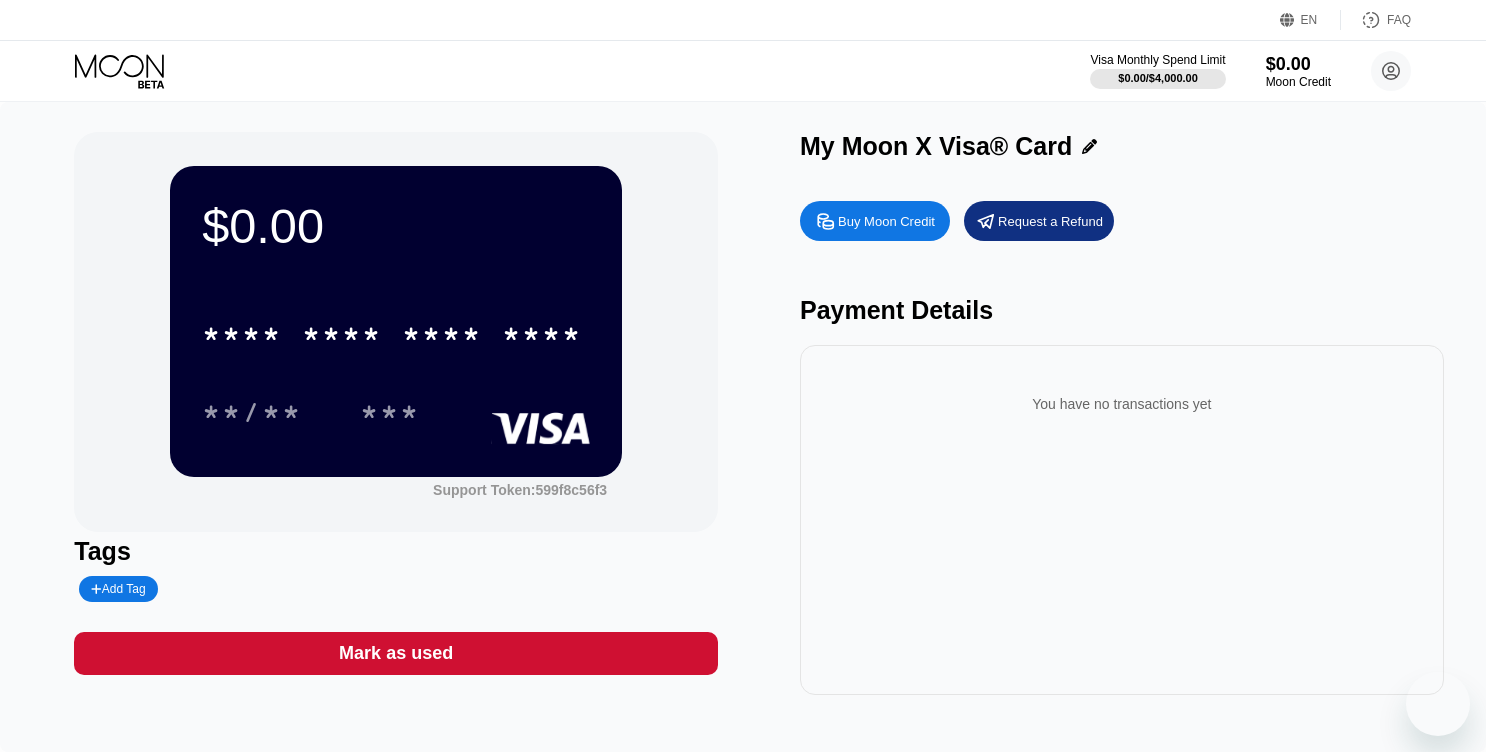 scroll, scrollTop: 0, scrollLeft: 0, axis: both 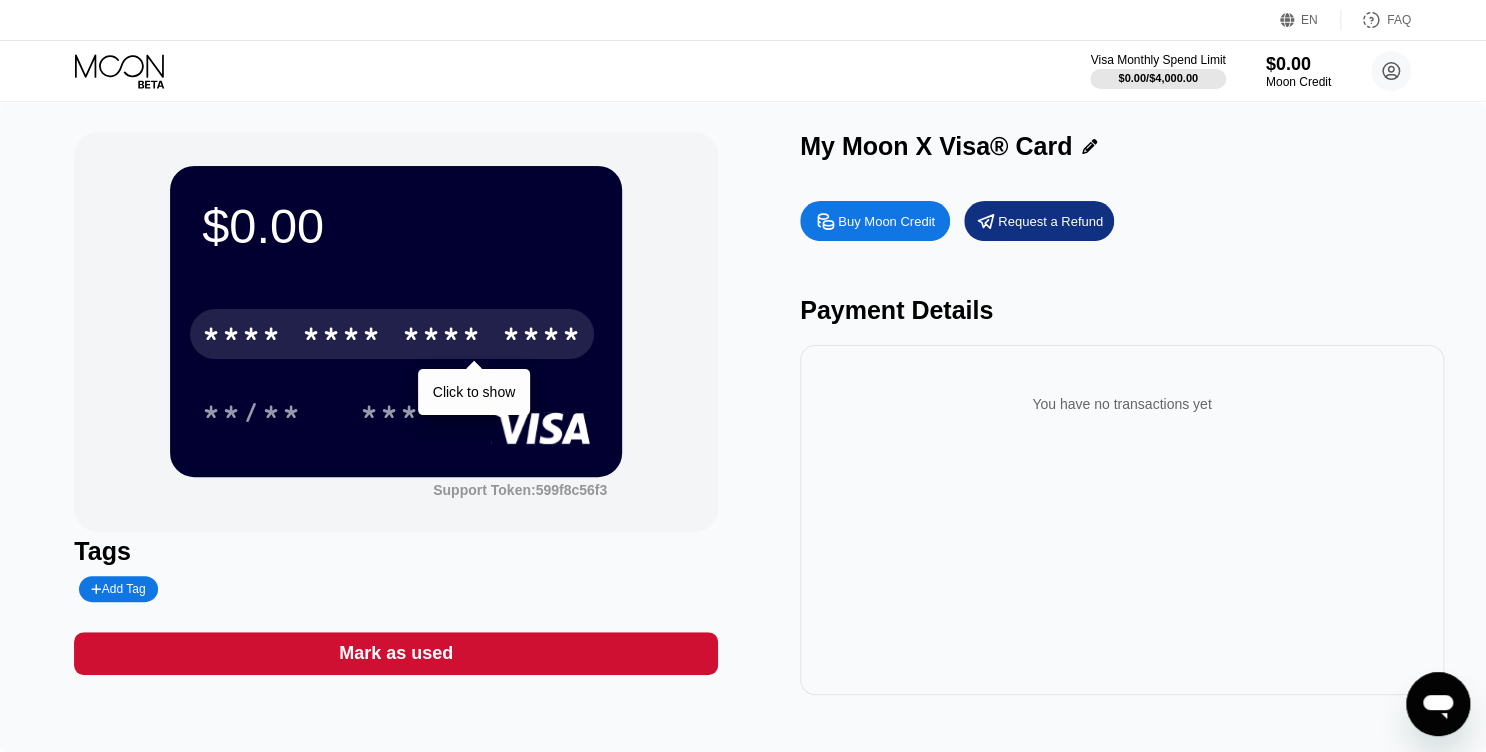 click on "* * * *" at bounding box center (442, 337) 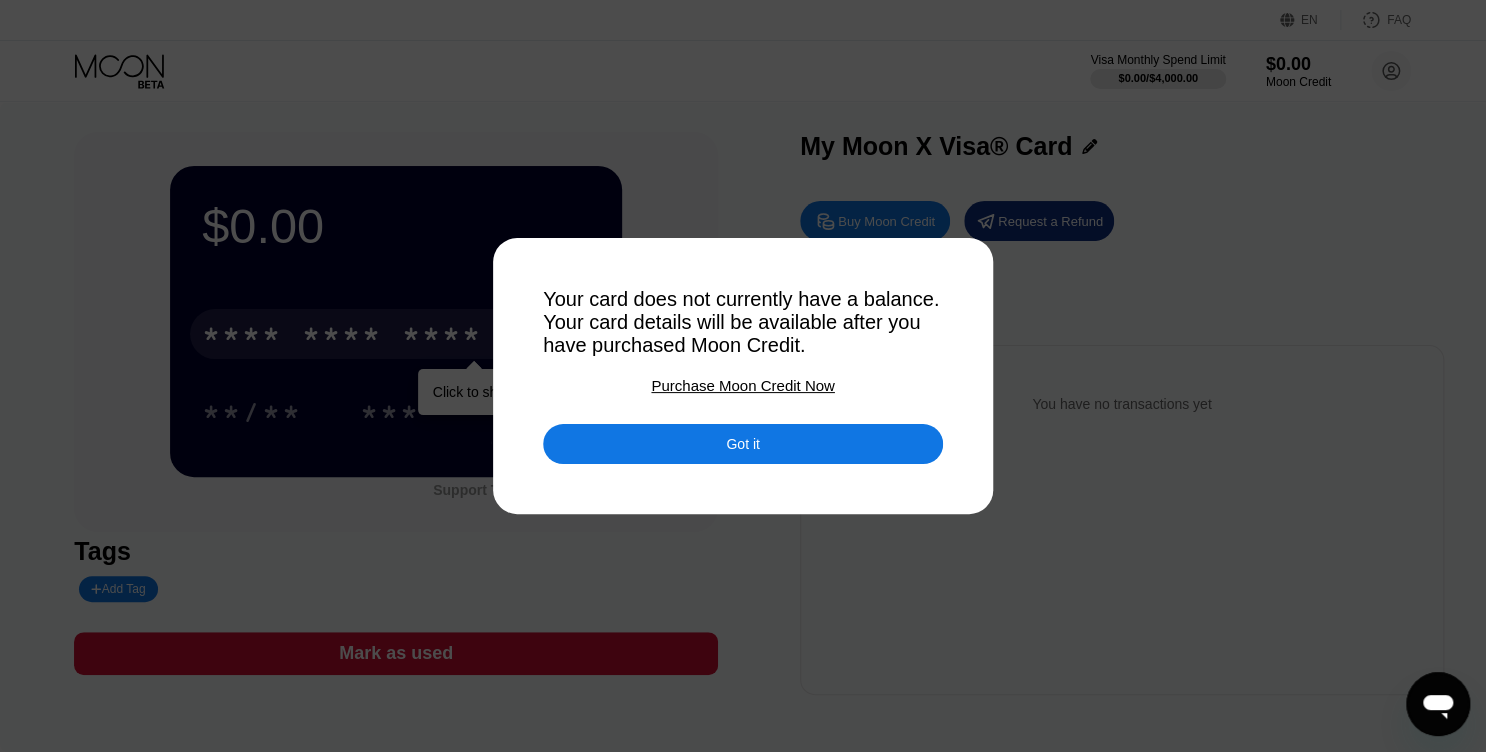 click on "Got it" at bounding box center (743, 444) 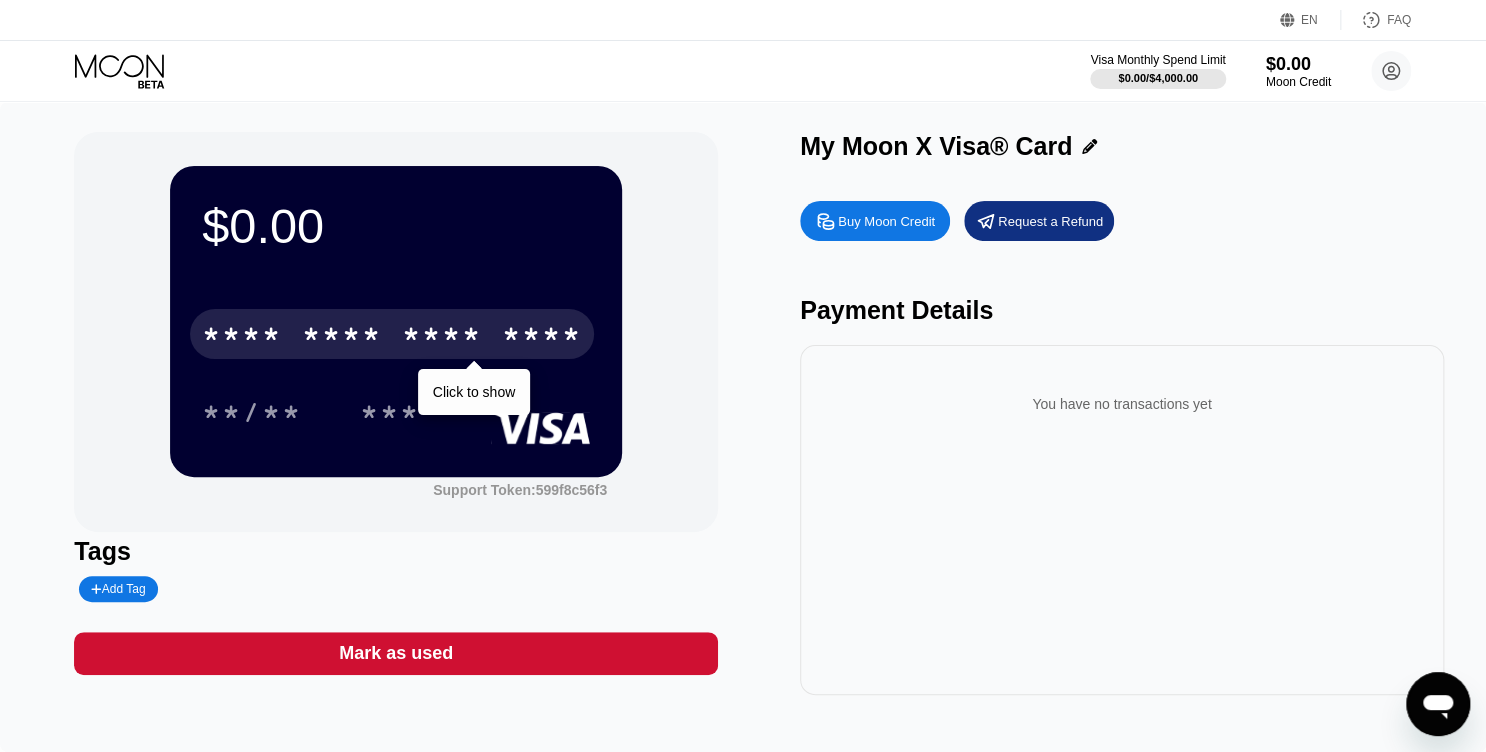click on "Buy Moon Credit" at bounding box center [886, 221] 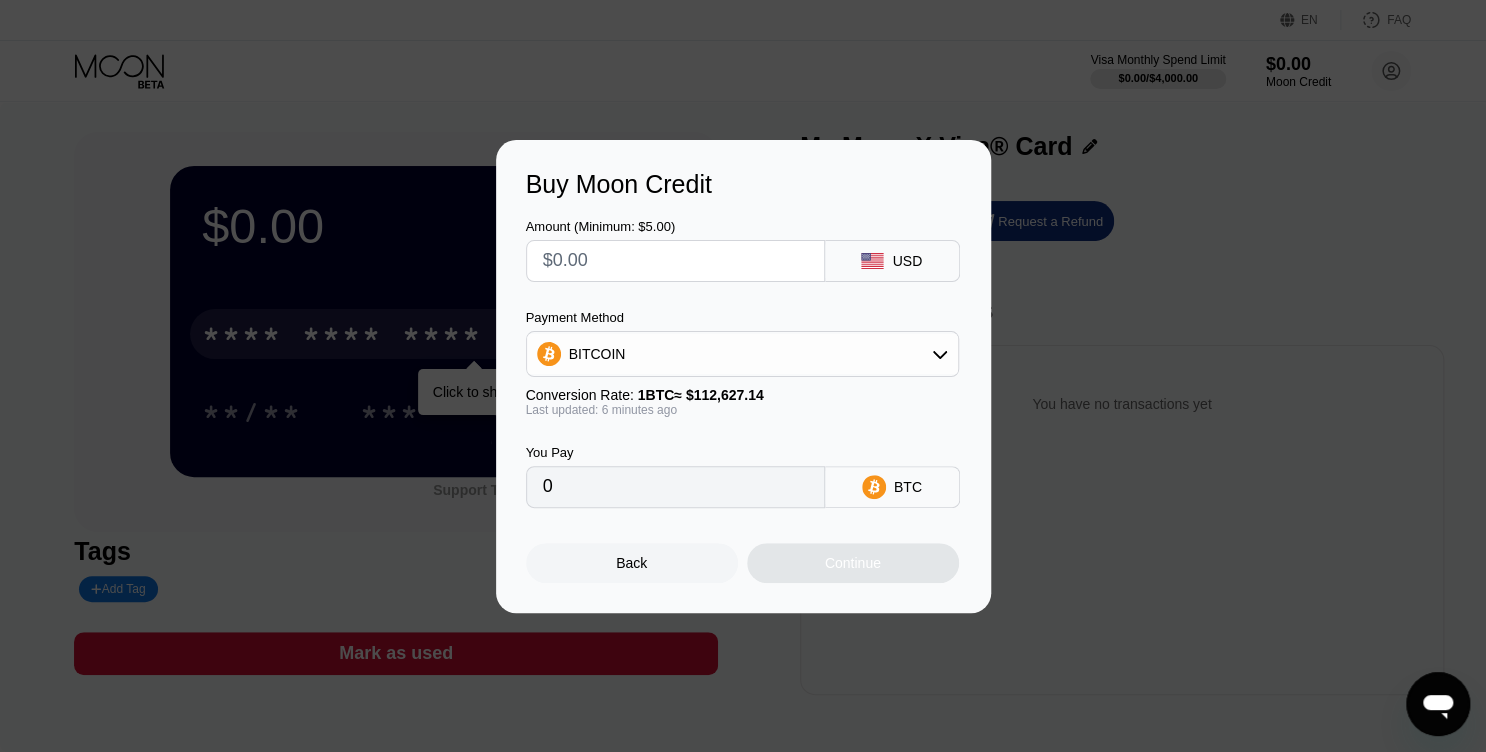 click at bounding box center [675, 261] 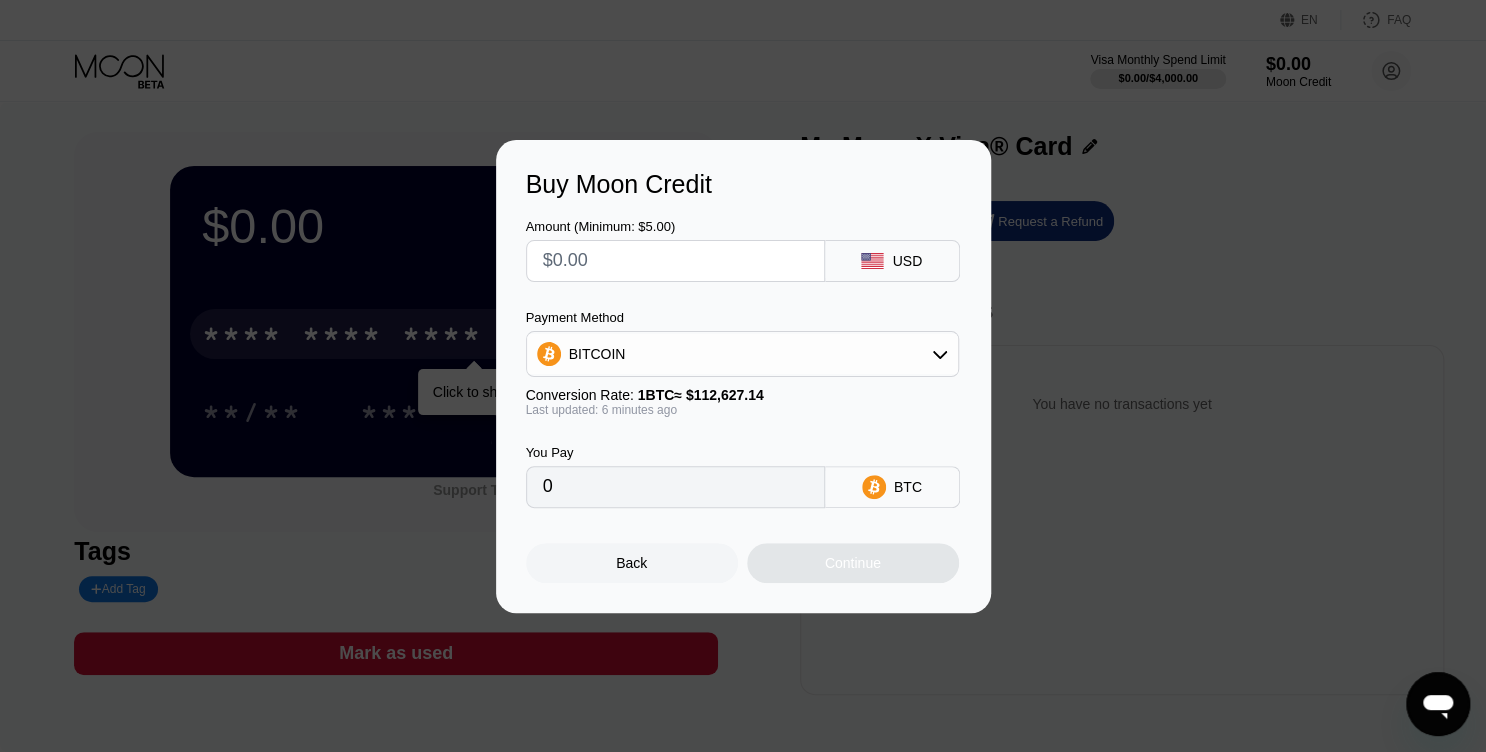 type on "$5" 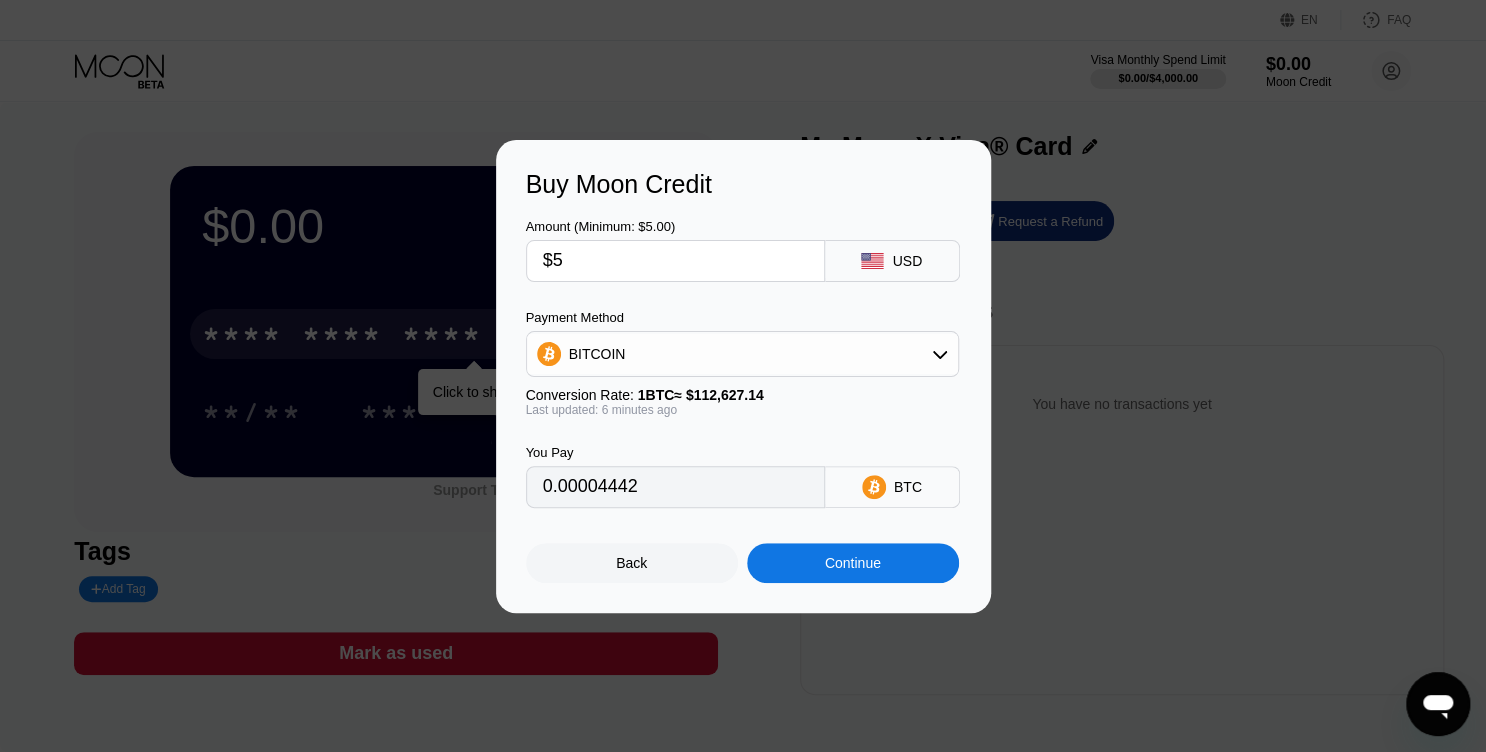 type on "0.00004442" 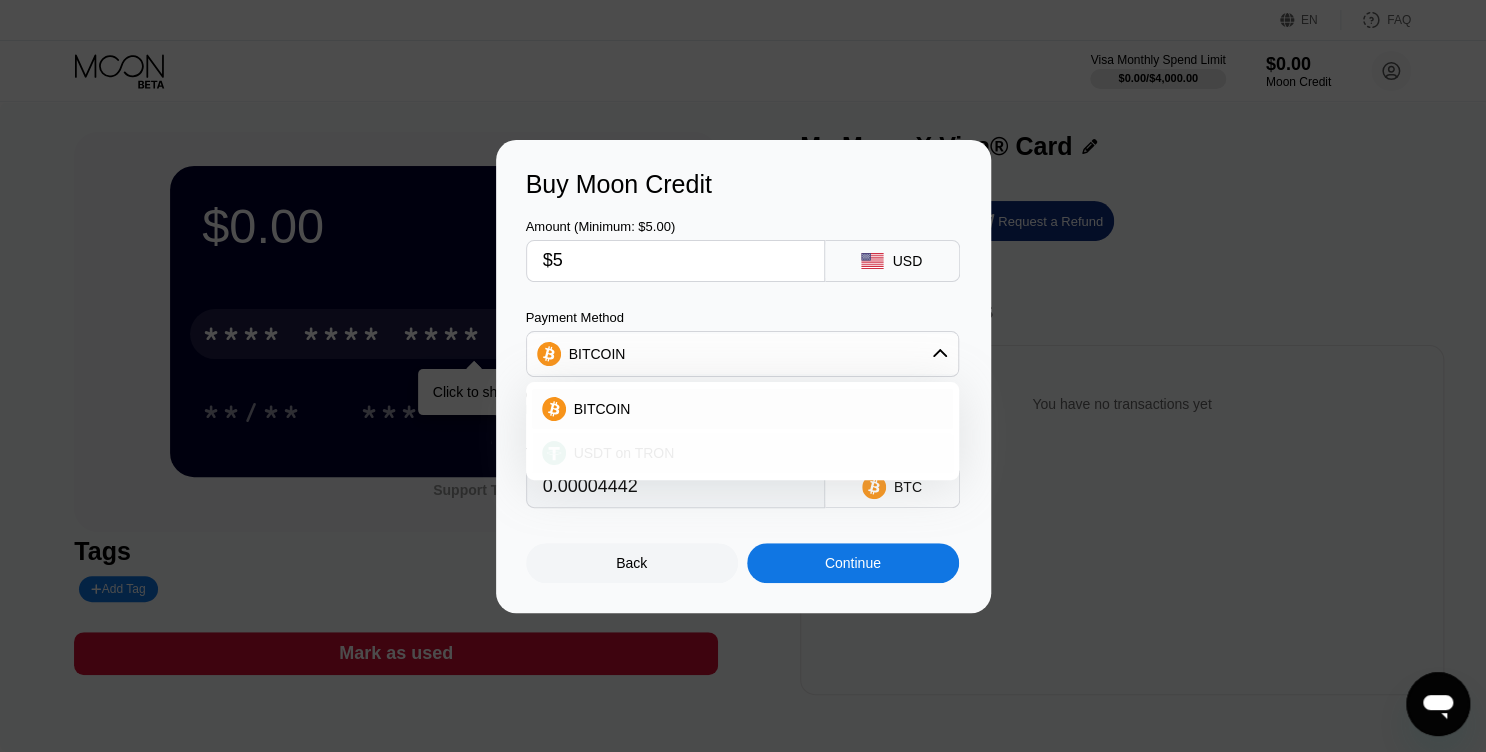 click on "USDT on TRON" at bounding box center [754, 453] 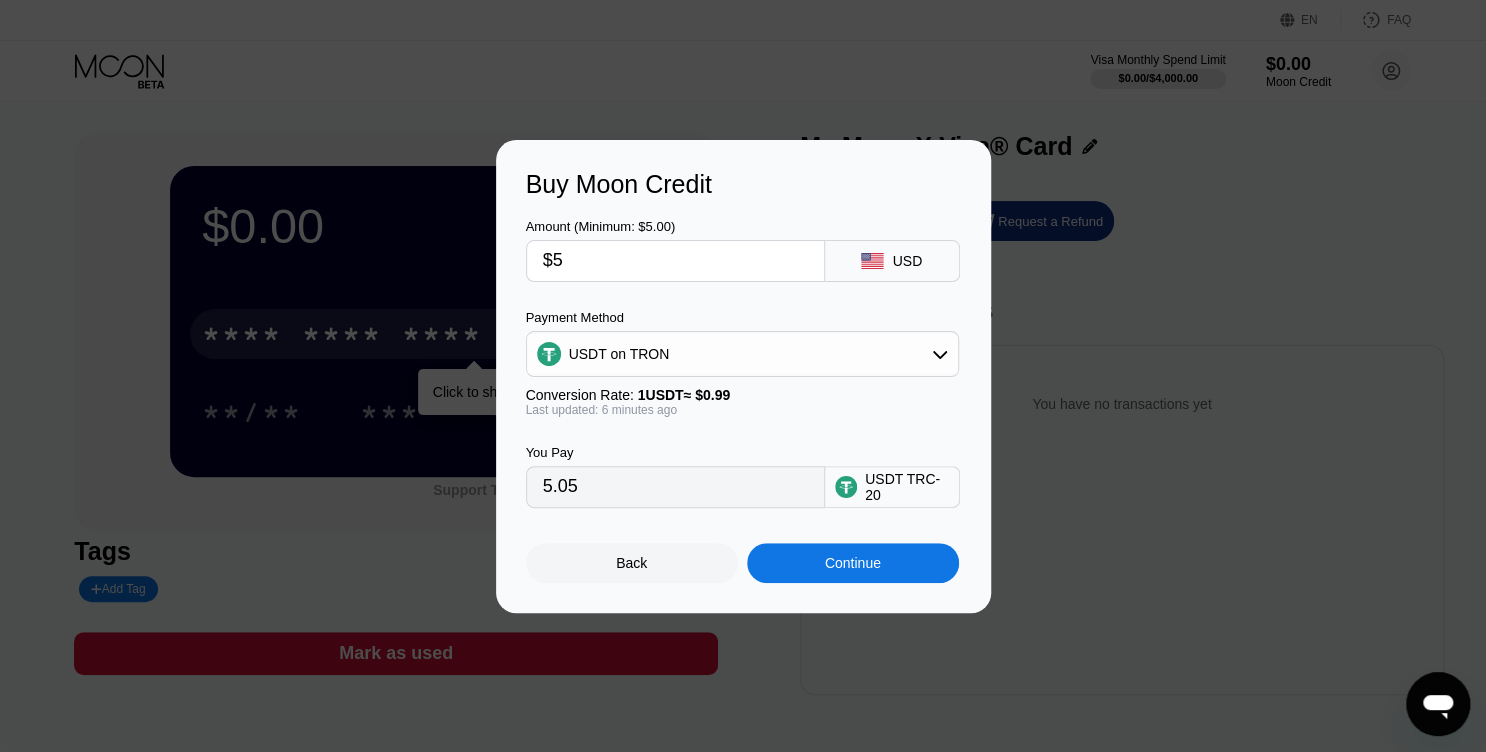 click on "Continue" at bounding box center [853, 563] 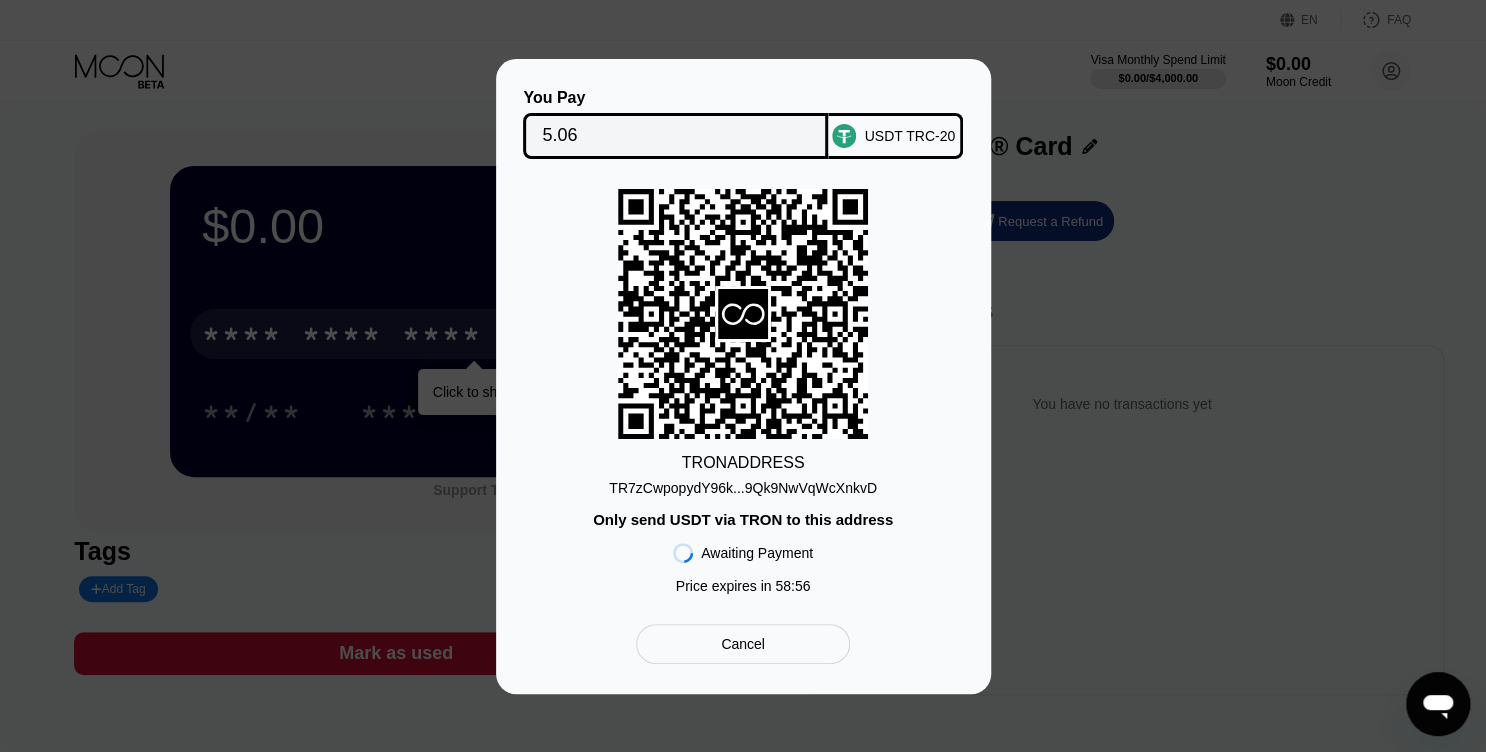click on "TR7zCwpopydY96k...9Qk9NwVqWcXnkvD" at bounding box center (743, 488) 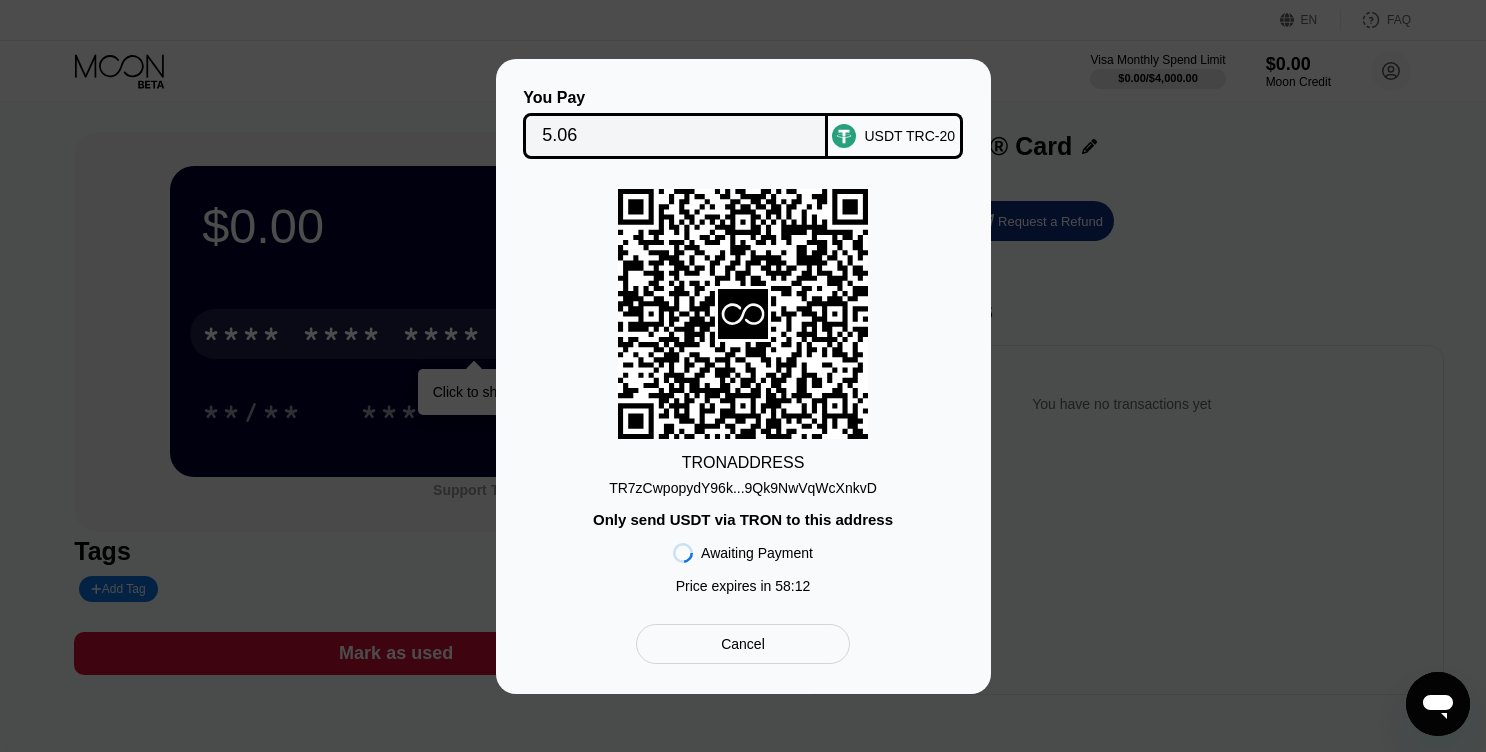 scroll, scrollTop: 0, scrollLeft: 0, axis: both 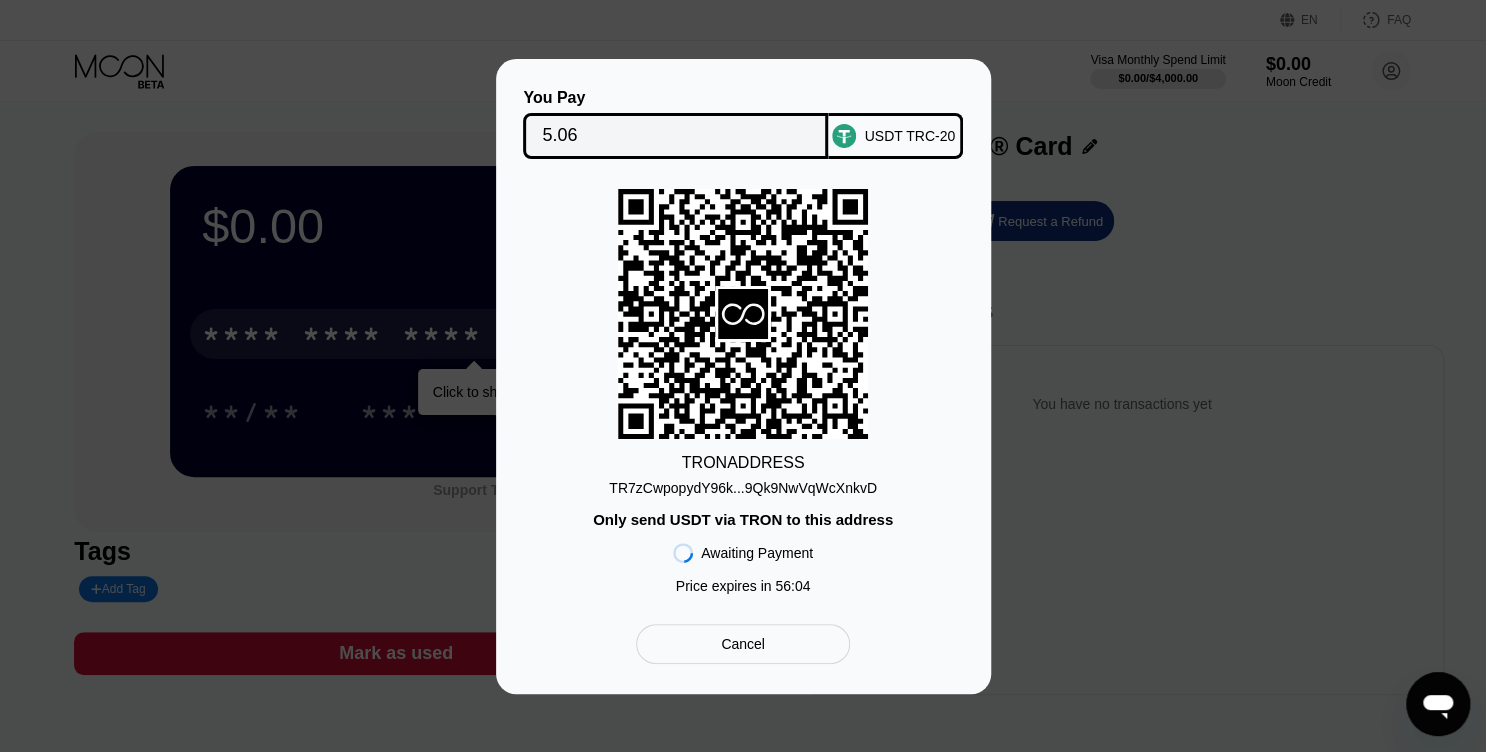 click on "TR7zCwpopydY96k...9Qk9NwVqWcXnkvD" at bounding box center (743, 488) 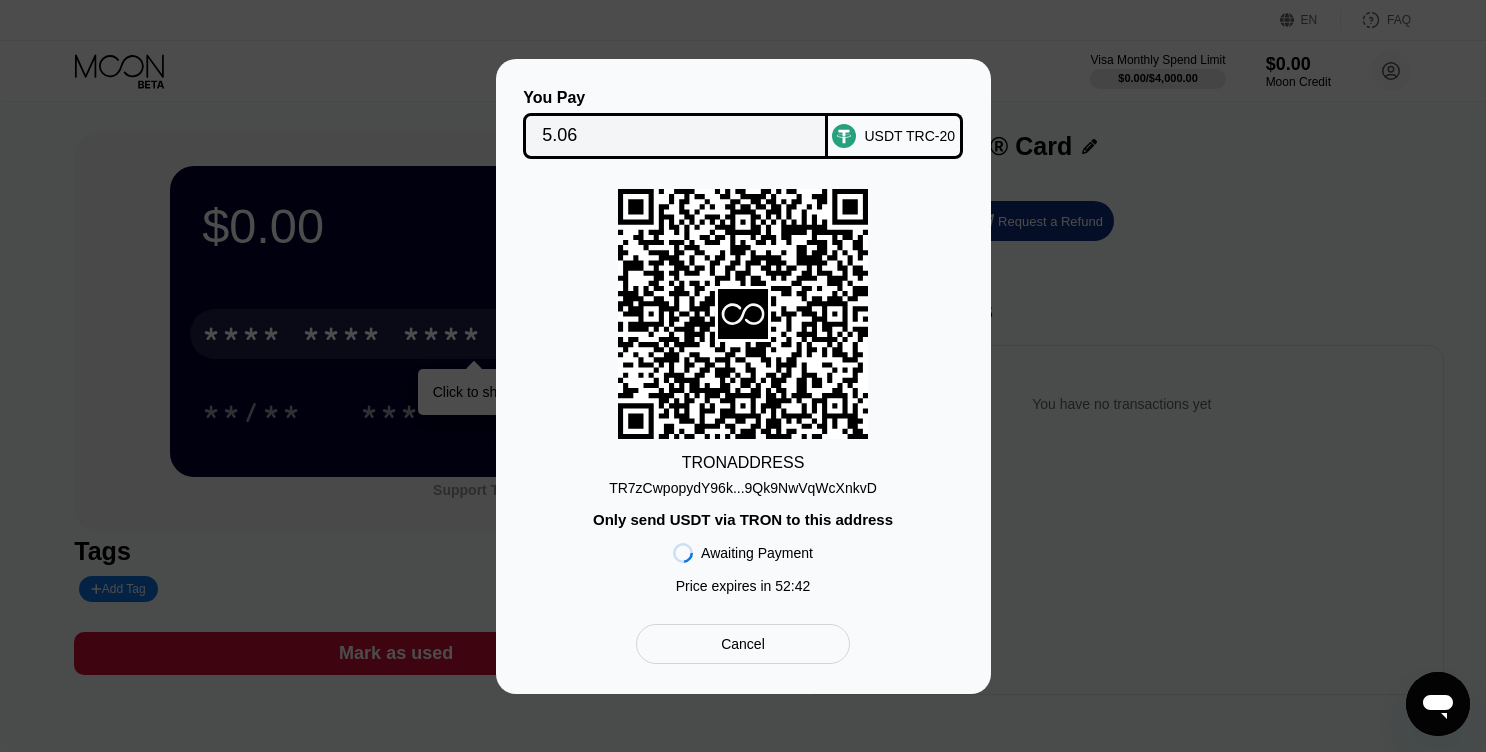 scroll, scrollTop: 0, scrollLeft: 0, axis: both 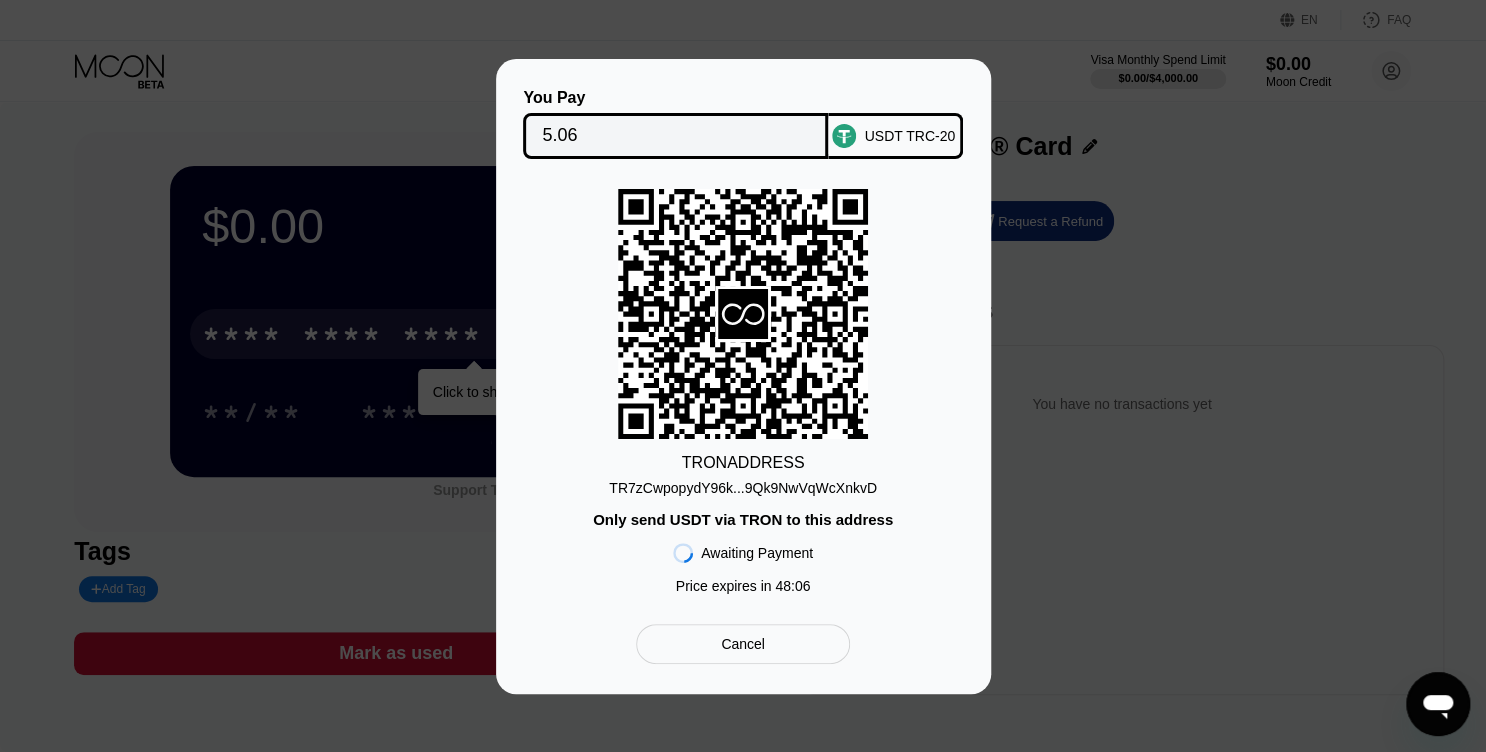 click on "TR7zCwpopydY96k...9Qk9NwVqWcXnkvD" at bounding box center [743, 488] 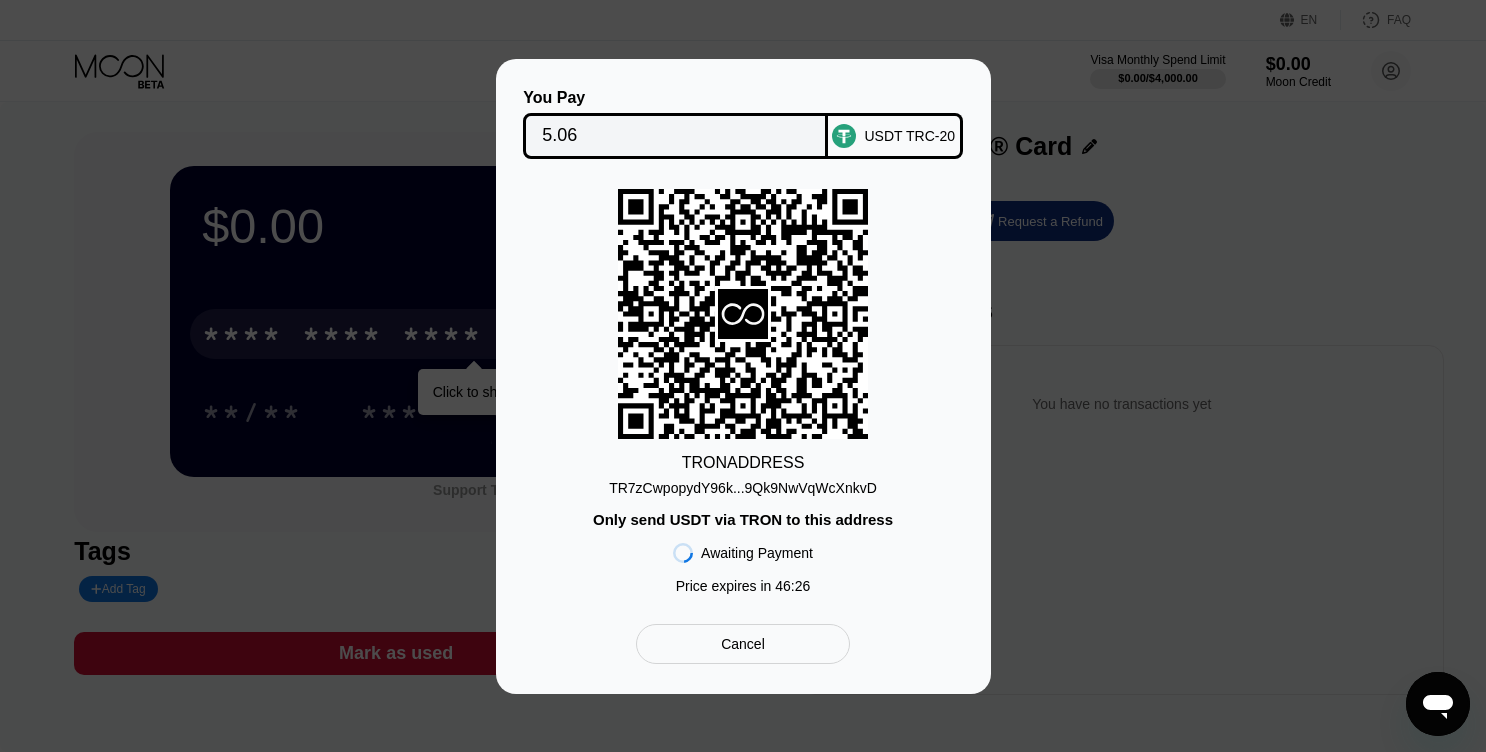 scroll, scrollTop: 0, scrollLeft: 0, axis: both 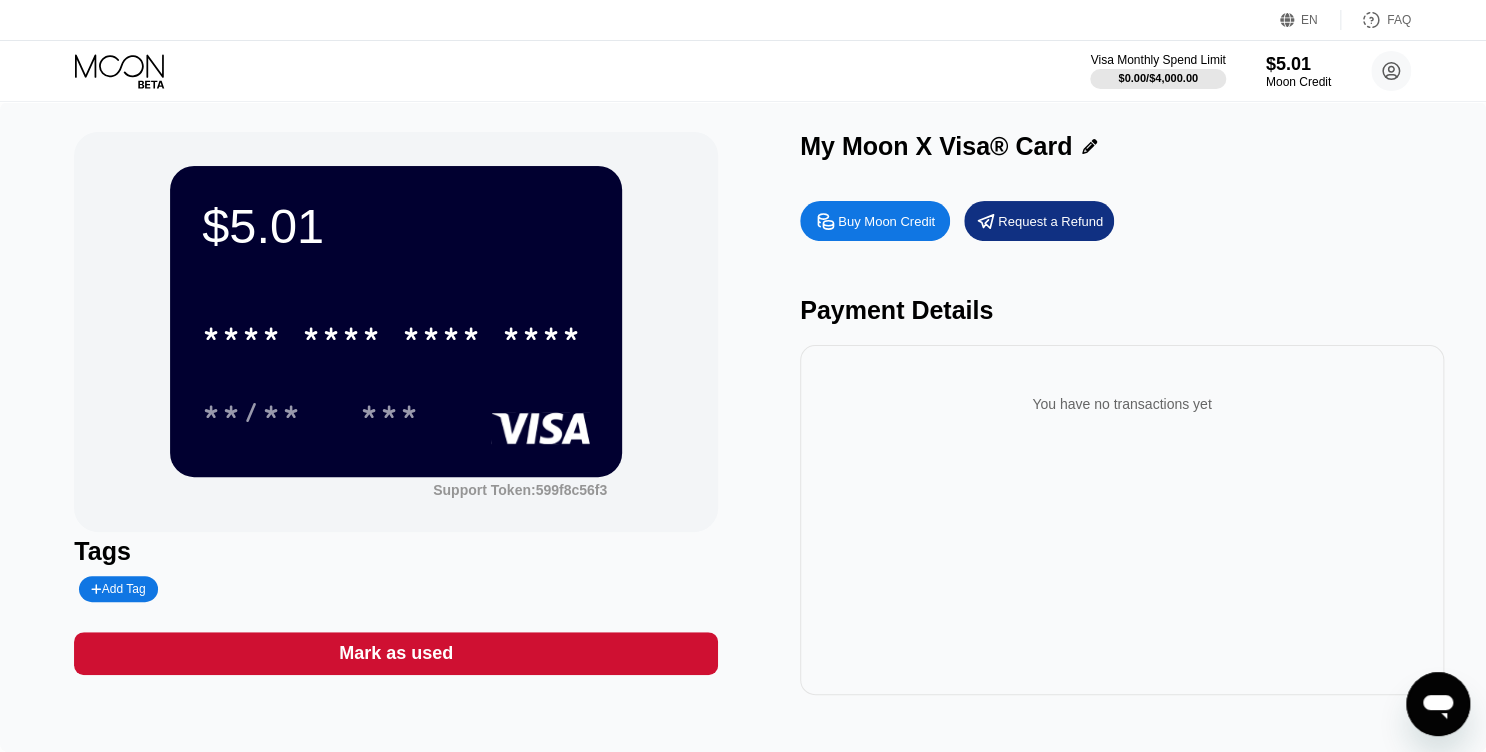 click on "$5.01 [CARD] **/** *** Support Token:  [TOKEN]" at bounding box center (396, 332) 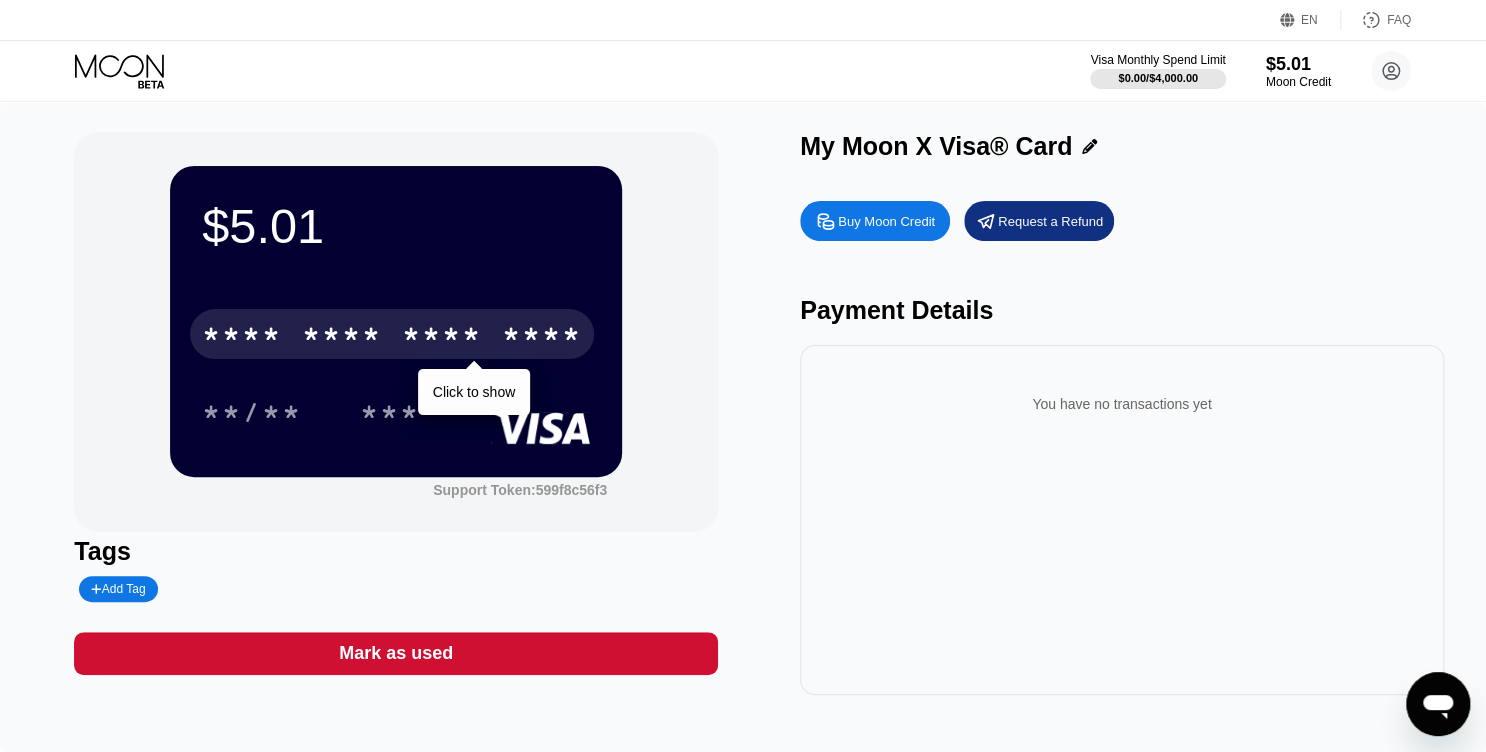 click on "* * * *" at bounding box center (442, 337) 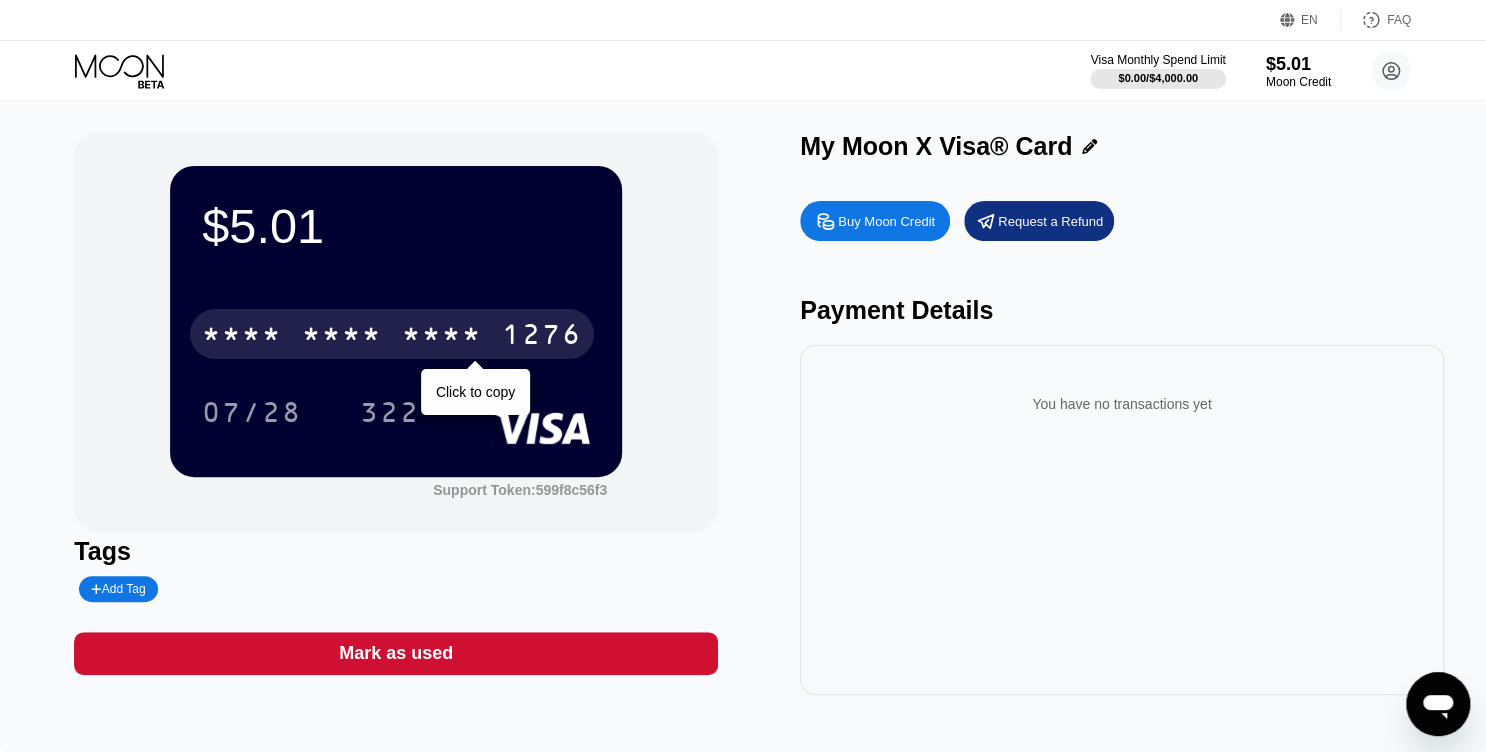 click on "* * * *" at bounding box center (442, 337) 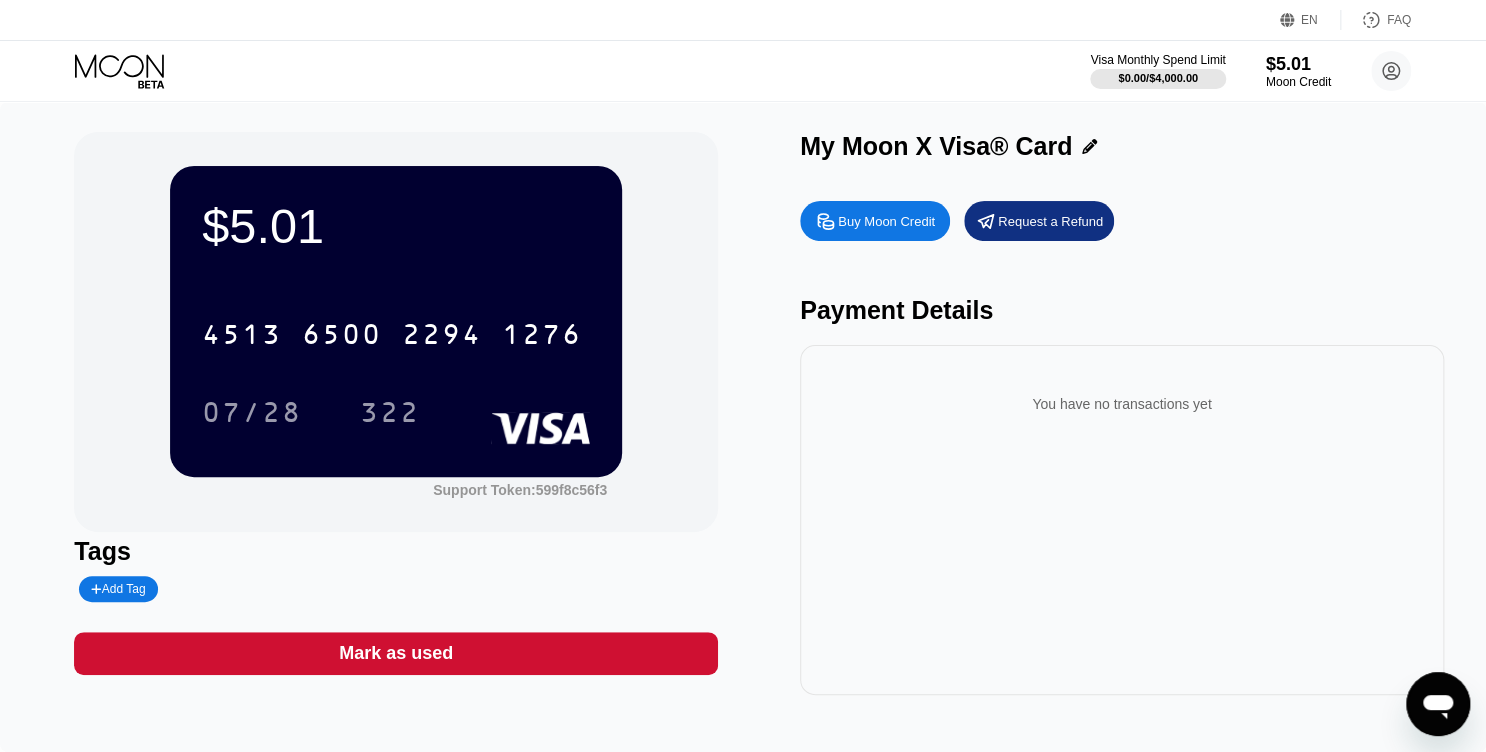 drag, startPoint x: 66, startPoint y: 325, endPoint x: 119, endPoint y: 324, distance: 53.009434 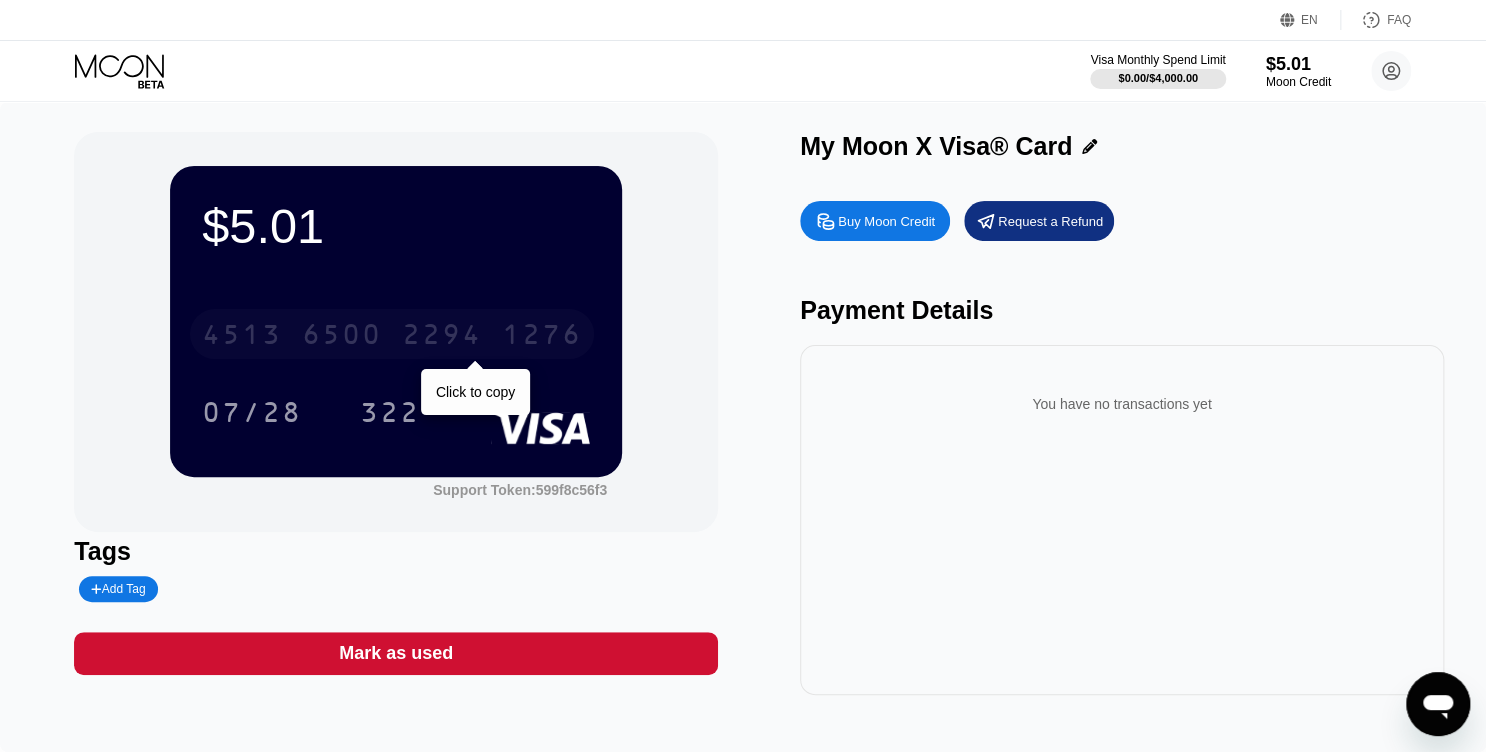 click on "6500" at bounding box center (342, 337) 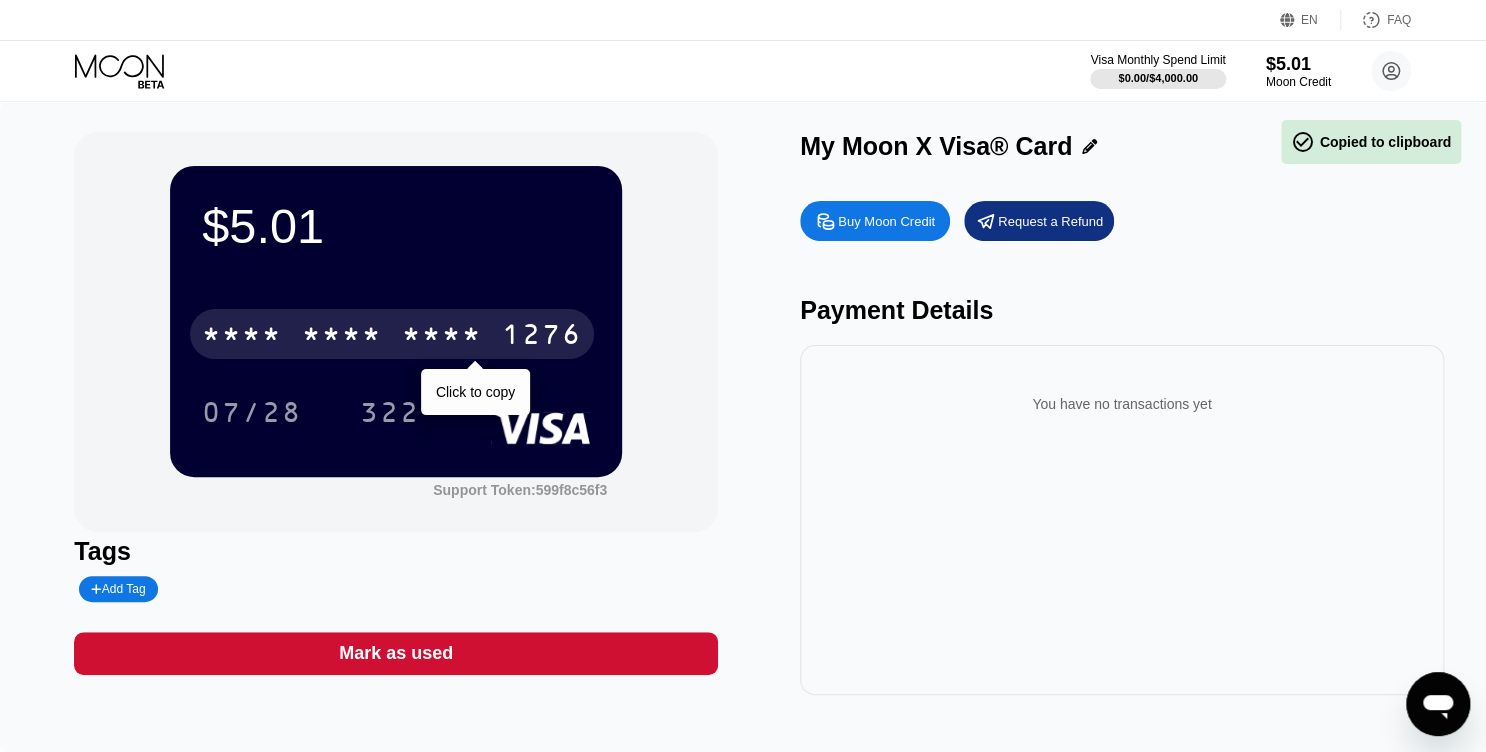 click on "1276" at bounding box center [542, 337] 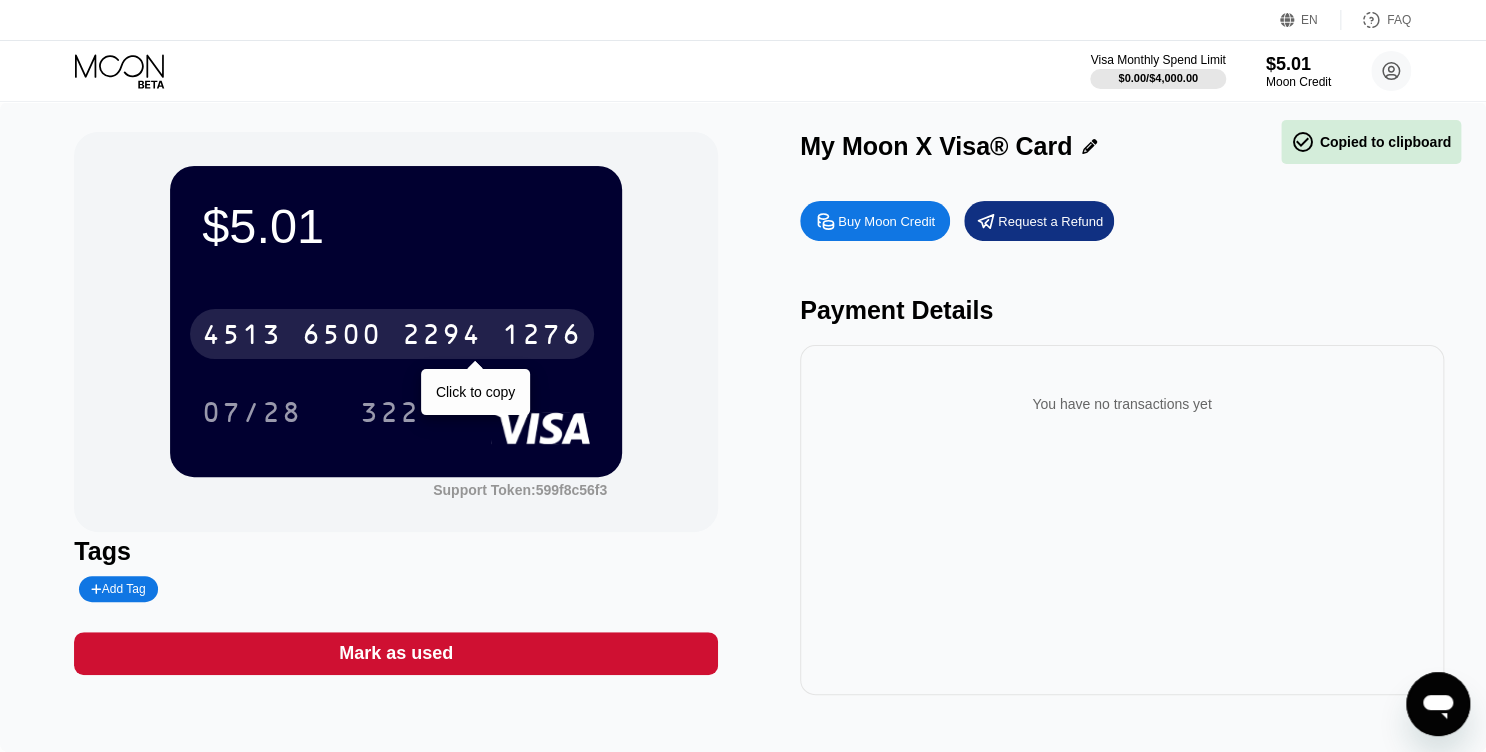 click on "2294" at bounding box center [442, 337] 